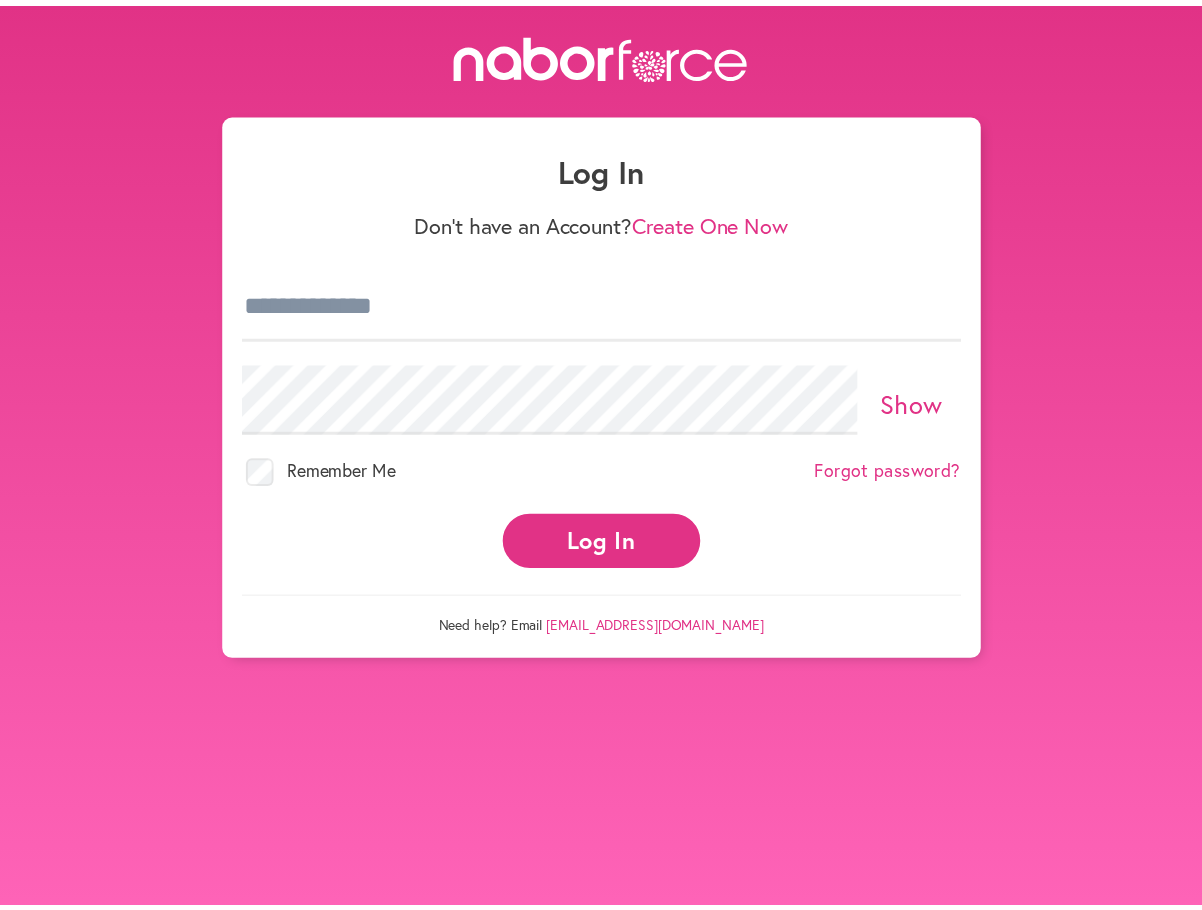 scroll, scrollTop: 0, scrollLeft: 0, axis: both 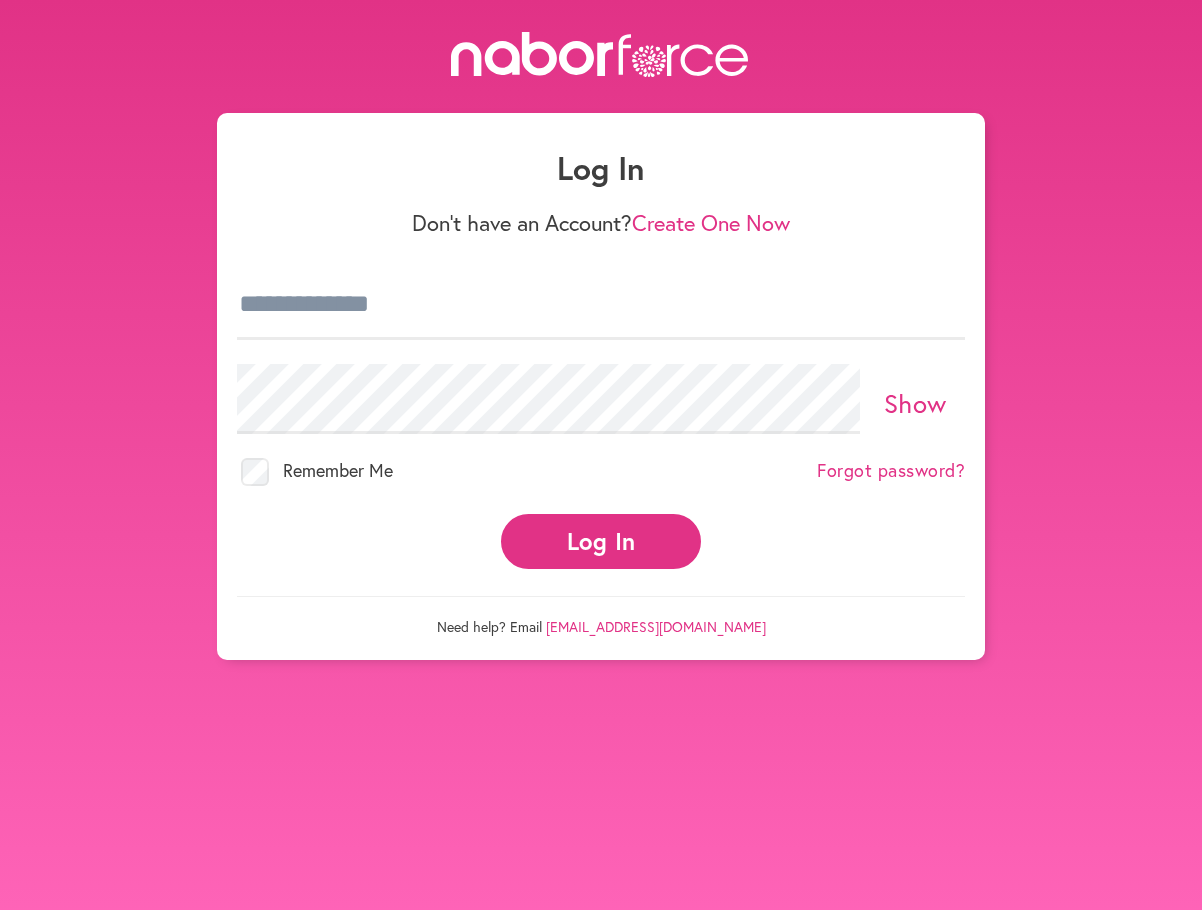 click on "Create One Now" at bounding box center [711, 222] 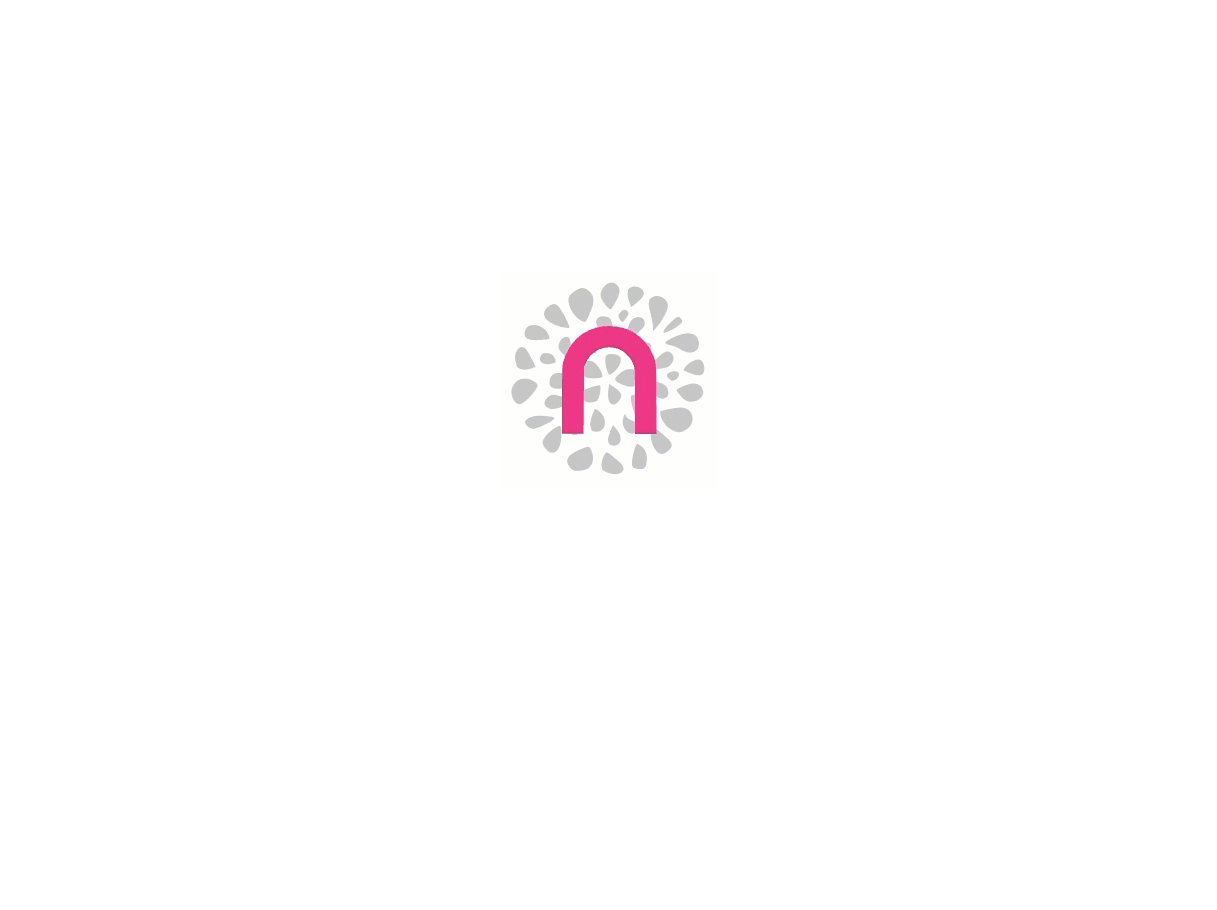 scroll, scrollTop: 0, scrollLeft: 0, axis: both 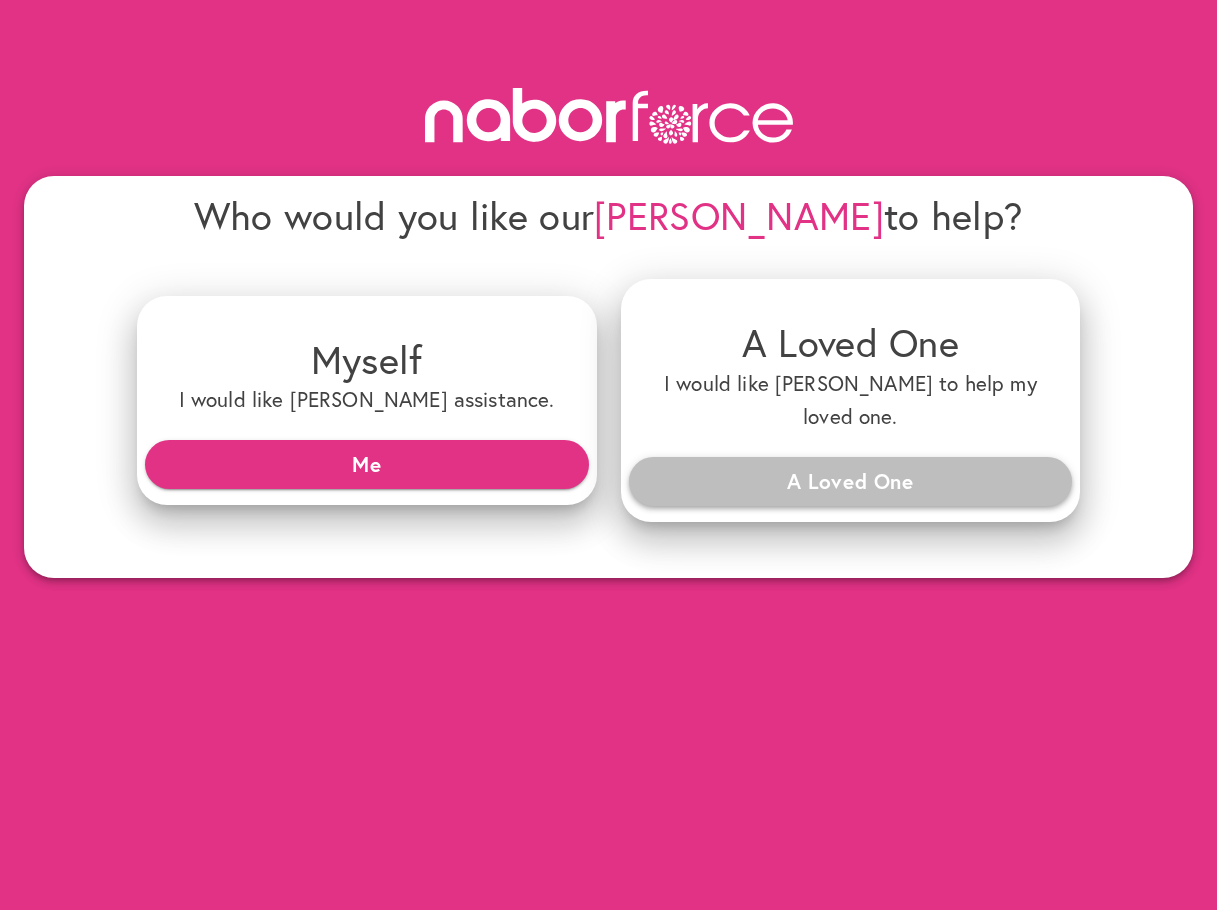 click on "A Loved One" at bounding box center [851, 481] 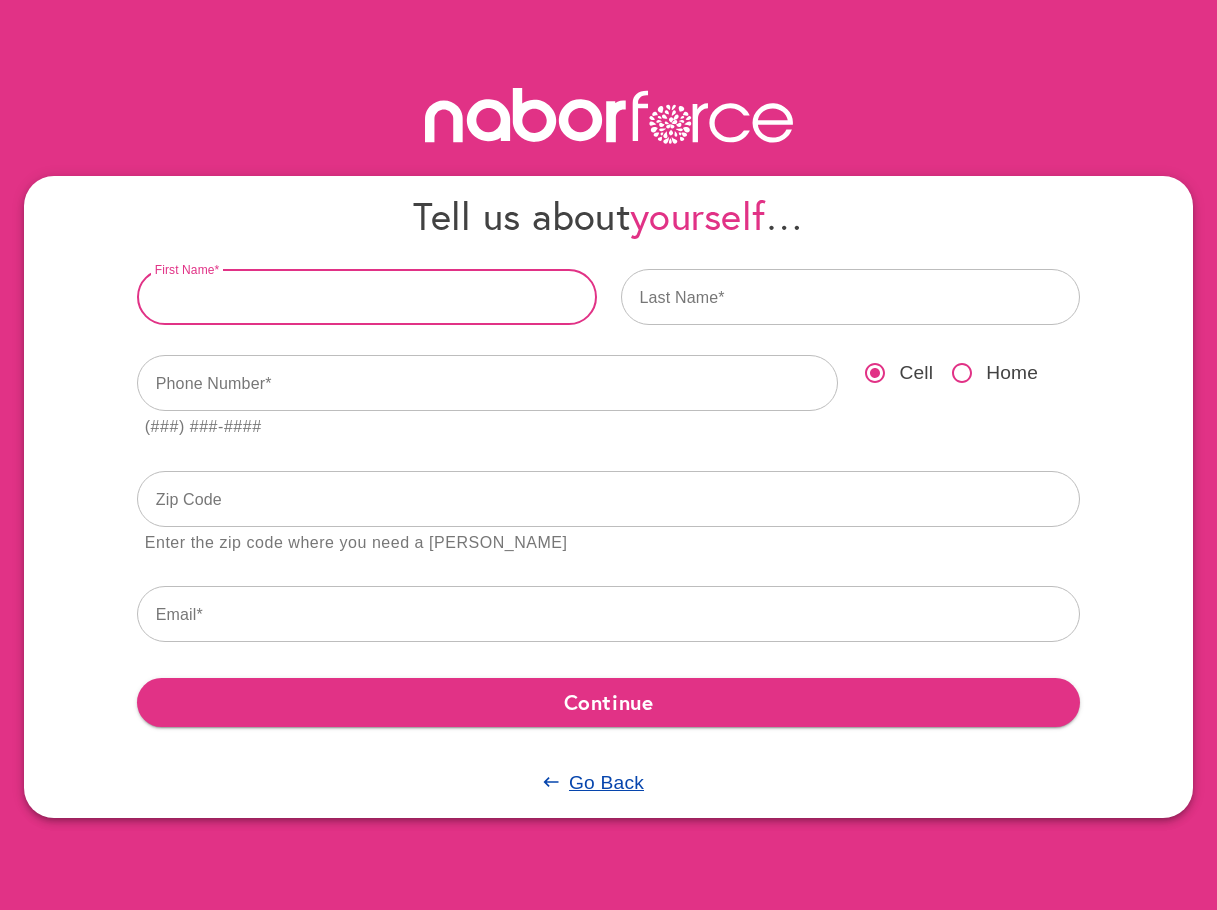 click at bounding box center (367, 297) 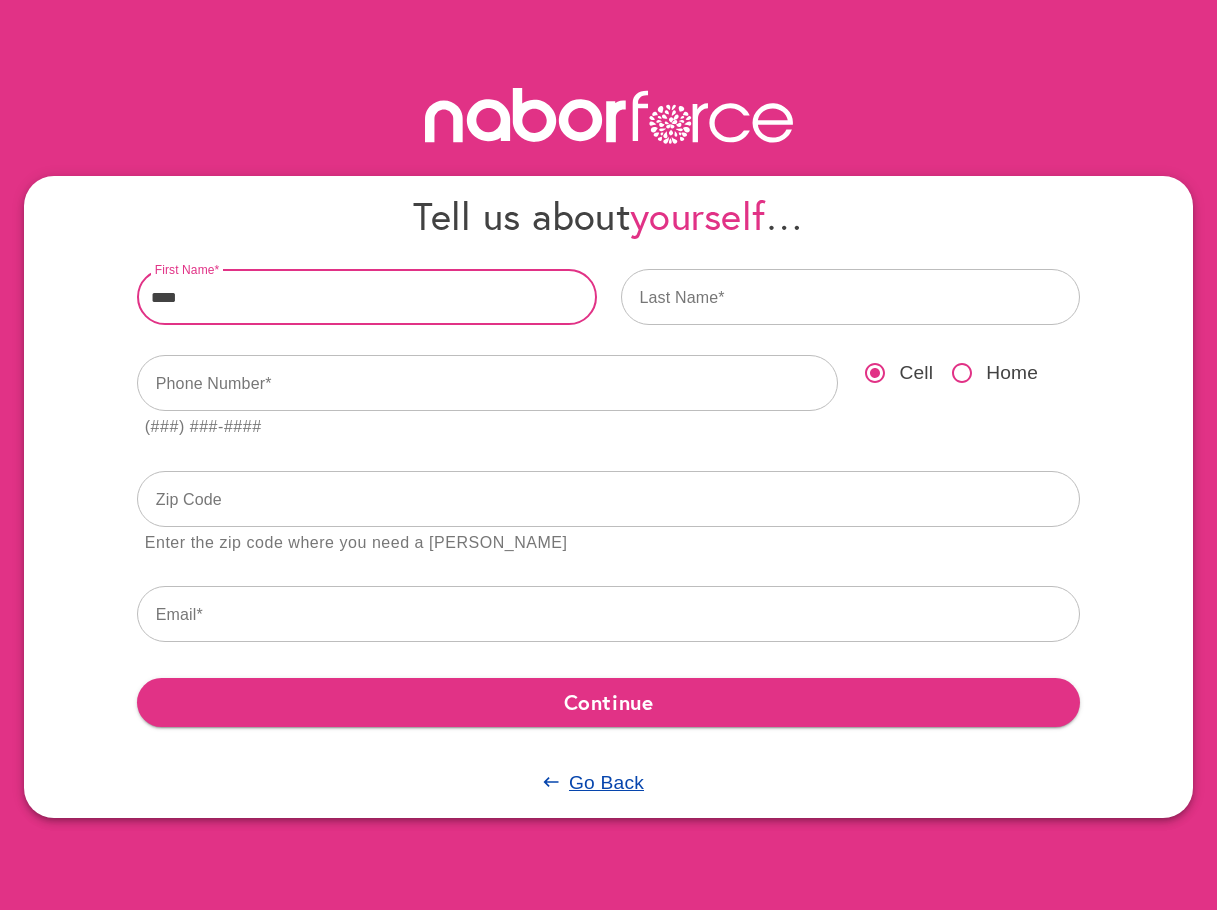 type on "****" 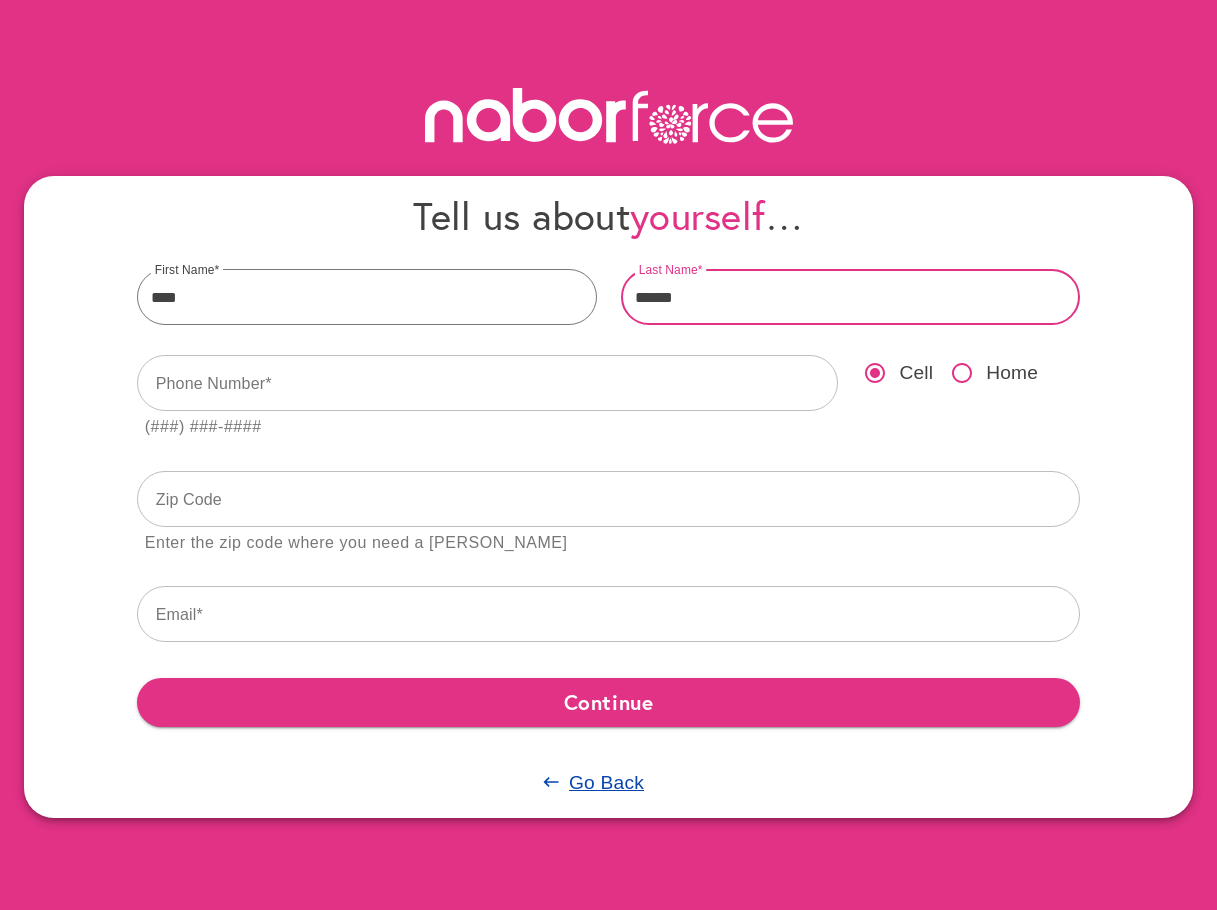 type on "******" 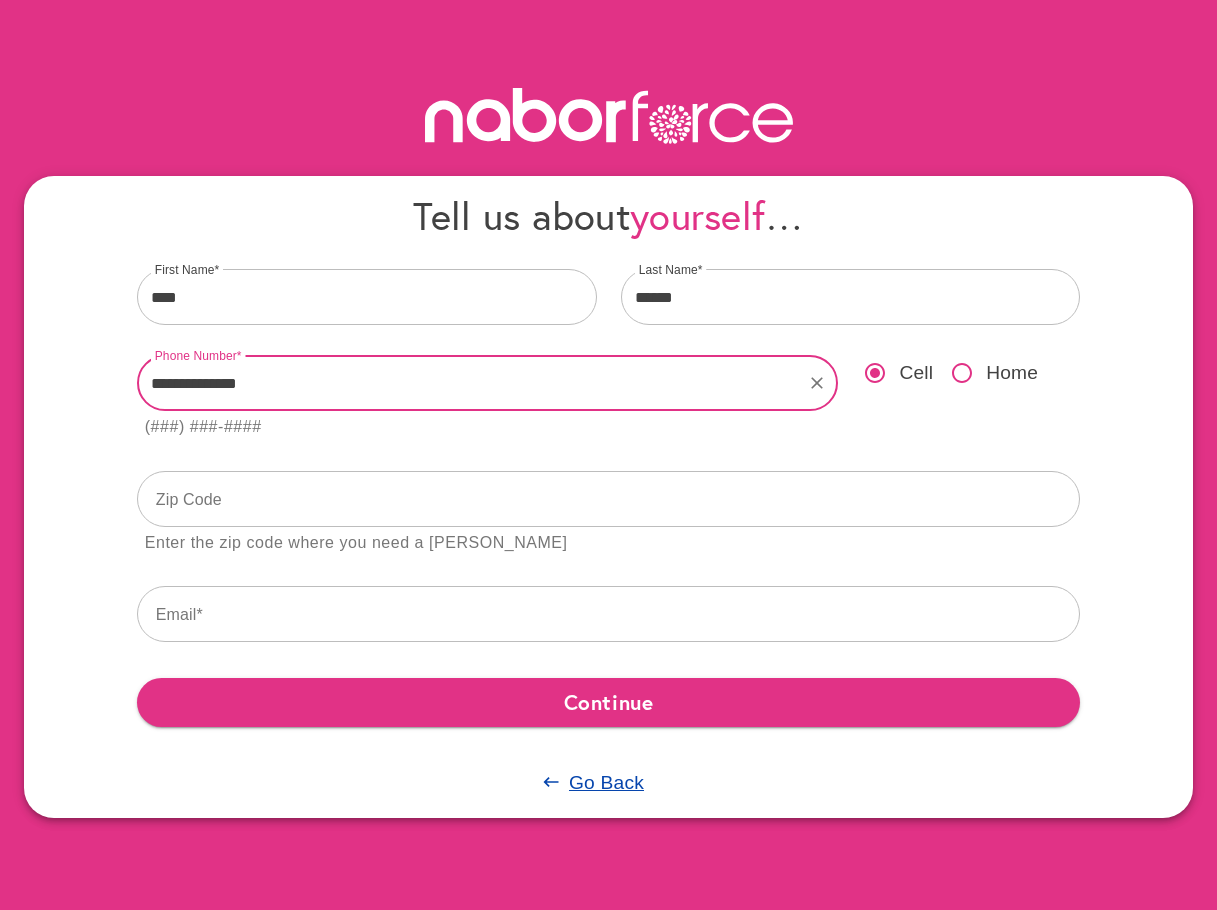 drag, startPoint x: 315, startPoint y: 404, endPoint x: 203, endPoint y: 401, distance: 112.04017 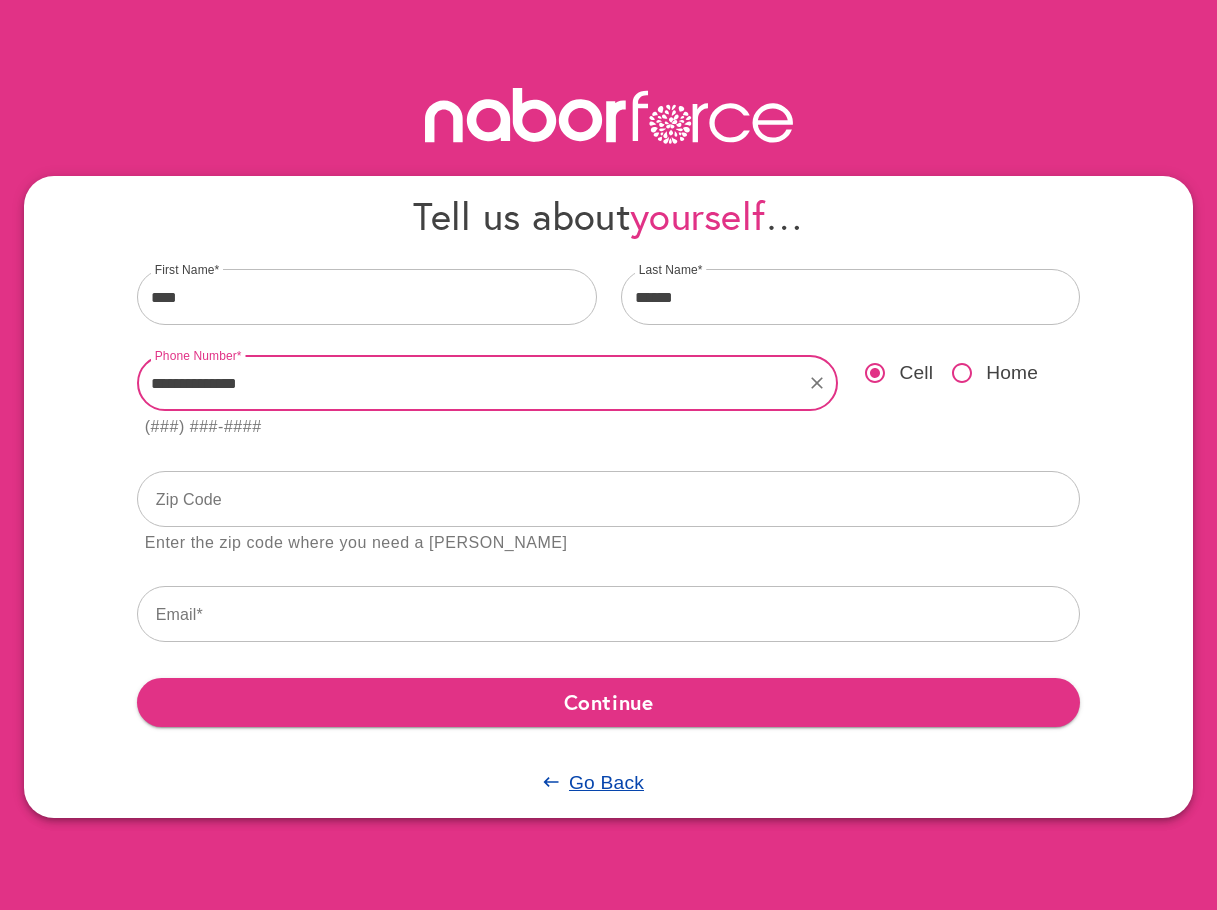 type on "**********" 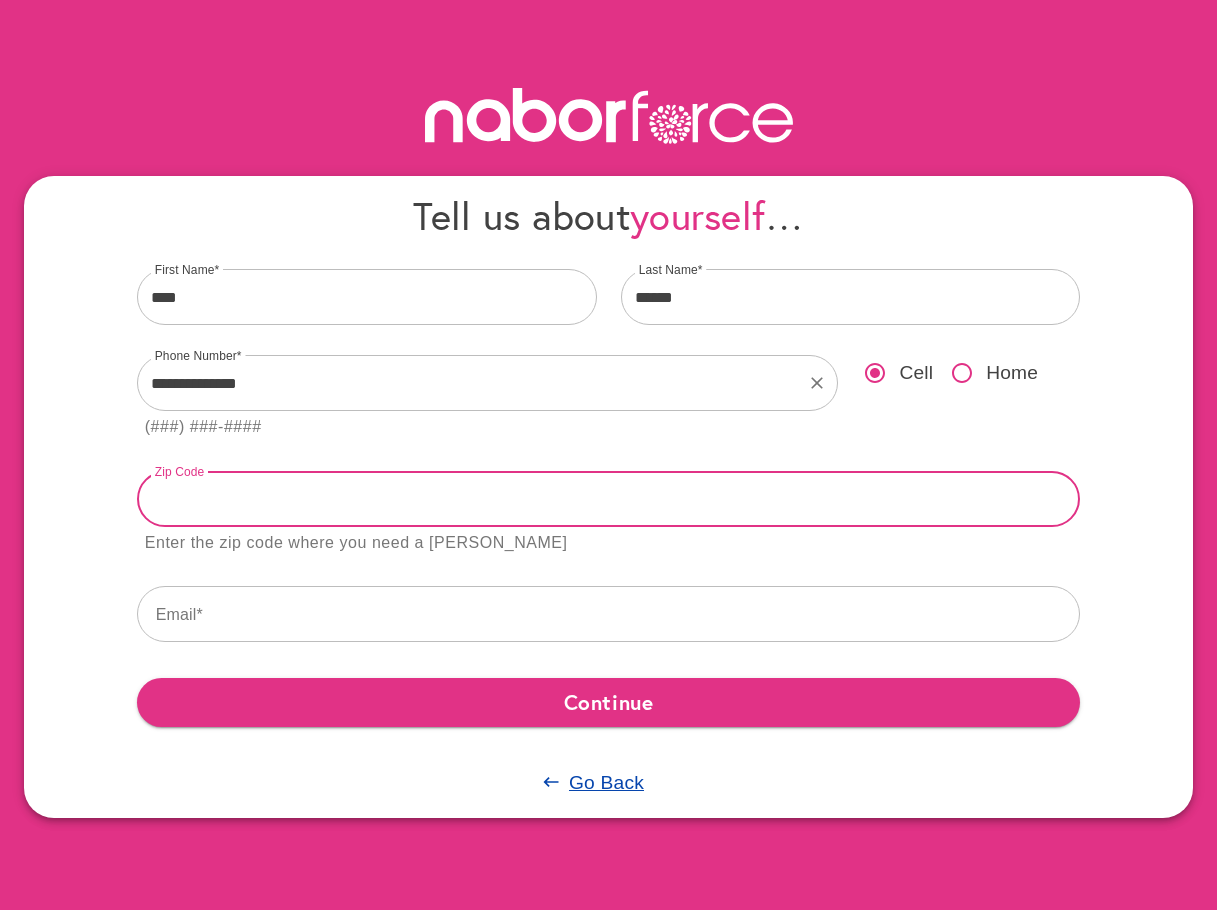 click at bounding box center (609, 499) 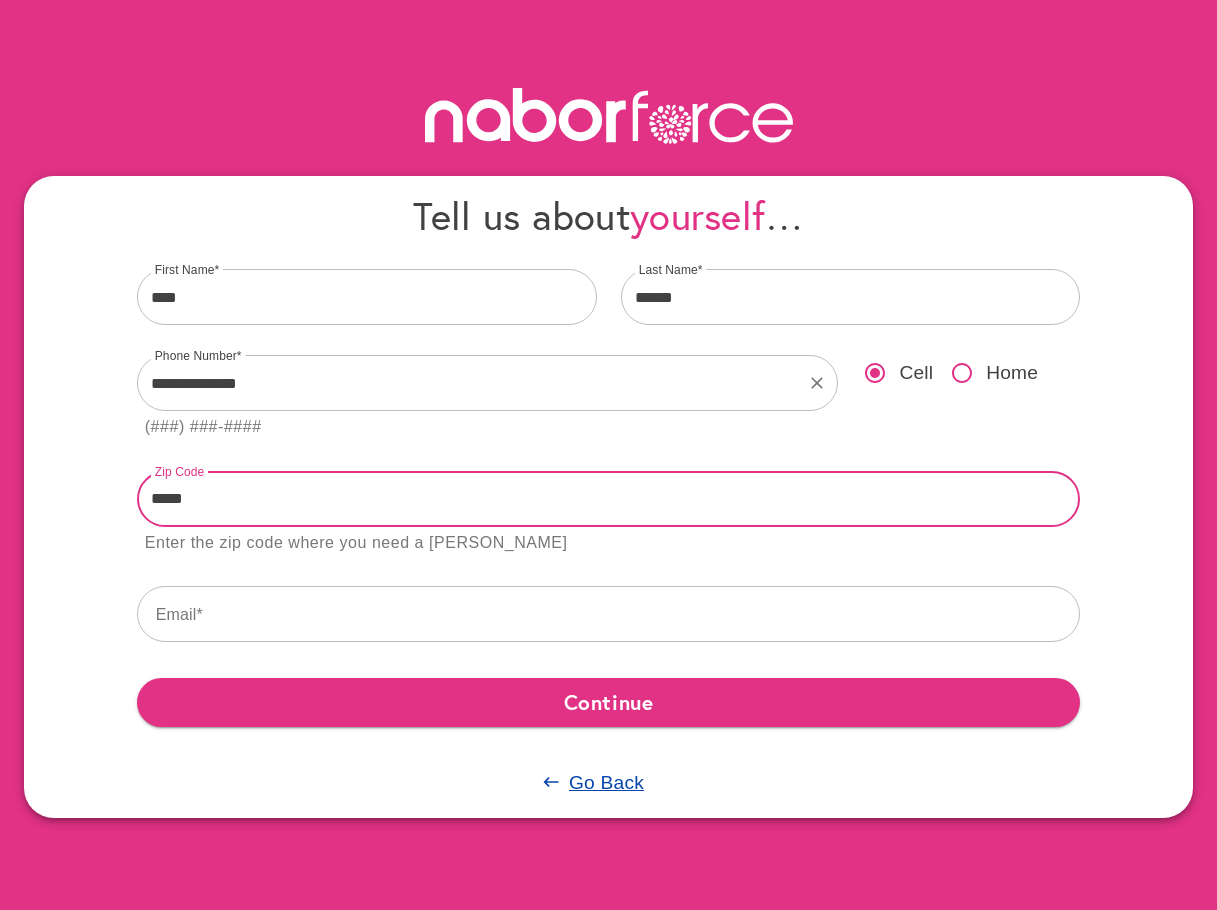 drag, startPoint x: 276, startPoint y: 501, endPoint x: 182, endPoint y: 504, distance: 94.04786 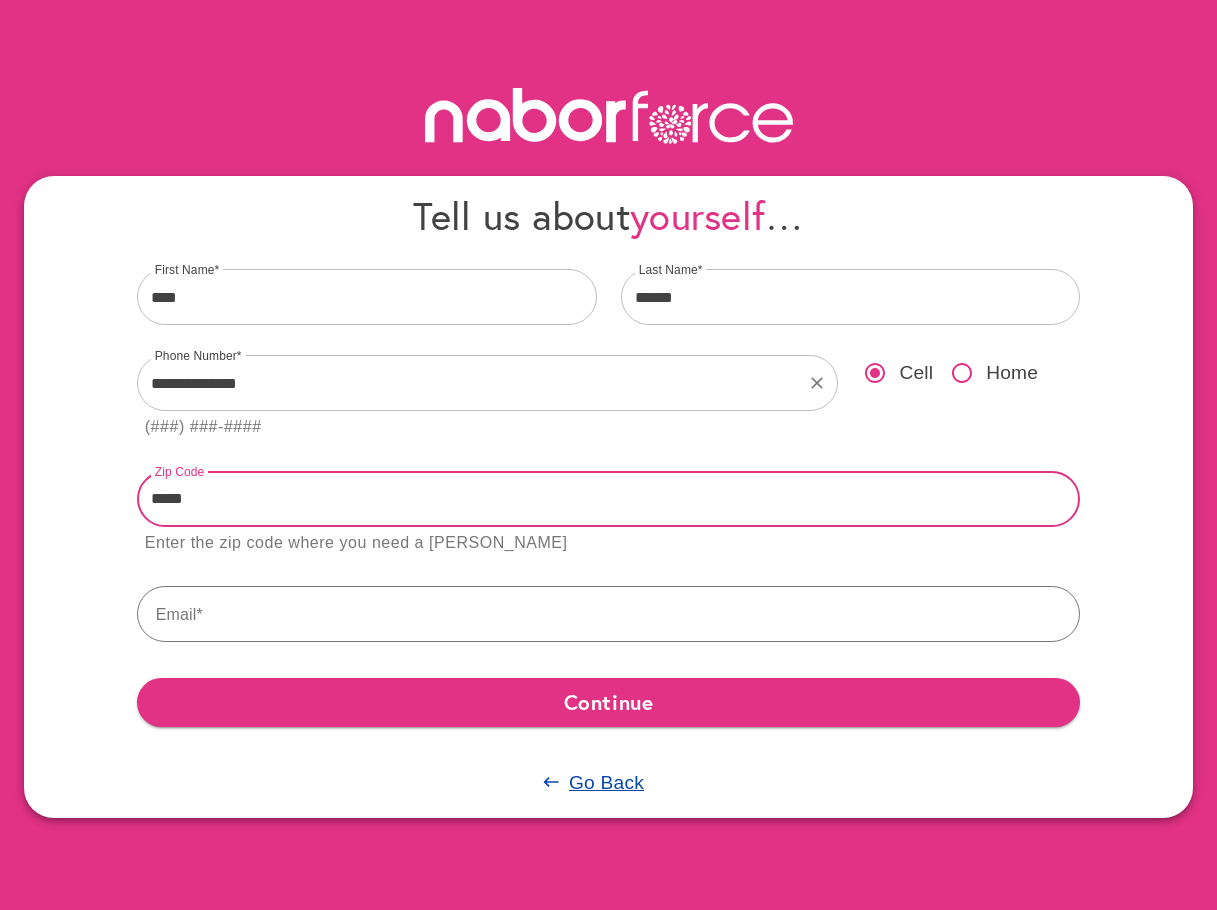 type on "*****" 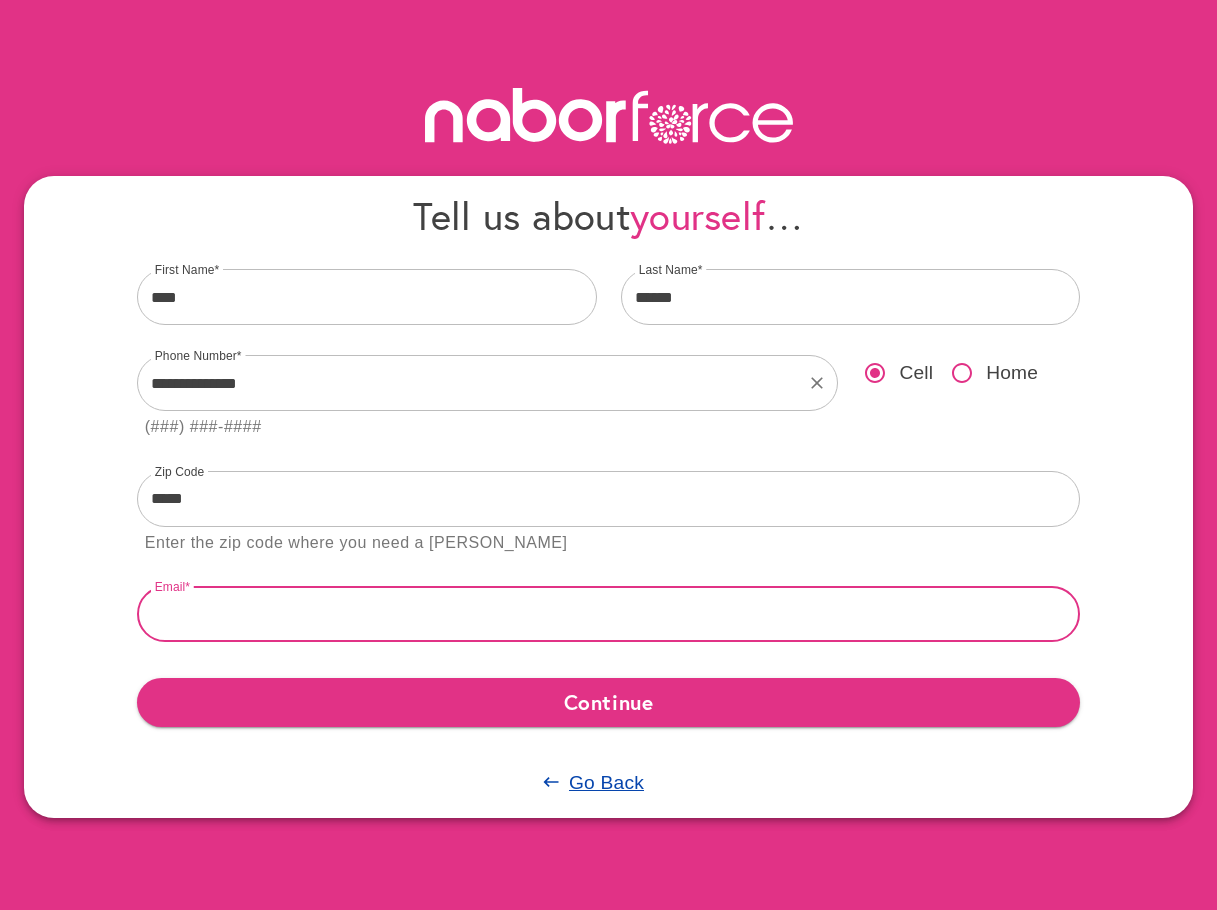 click at bounding box center (609, 614) 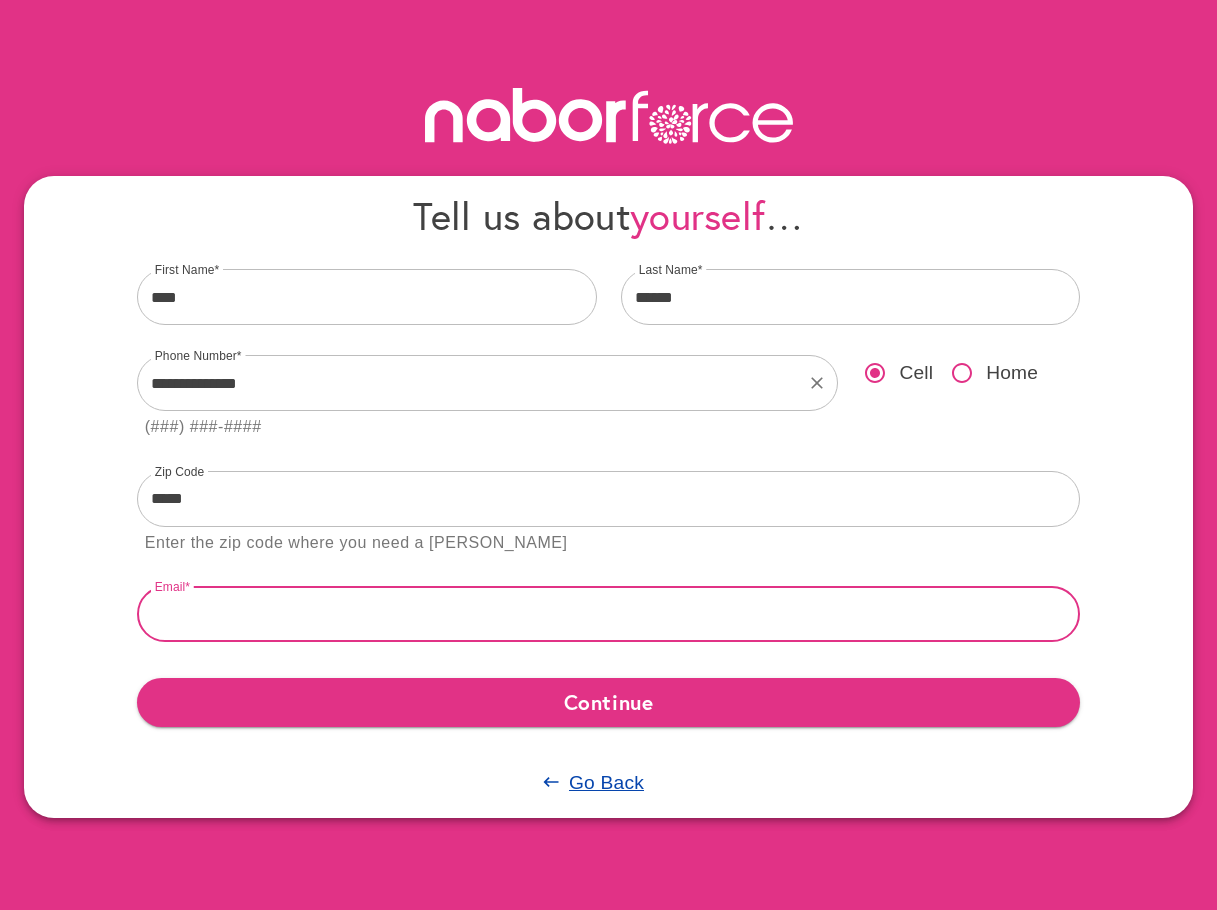 click at bounding box center (609, 614) 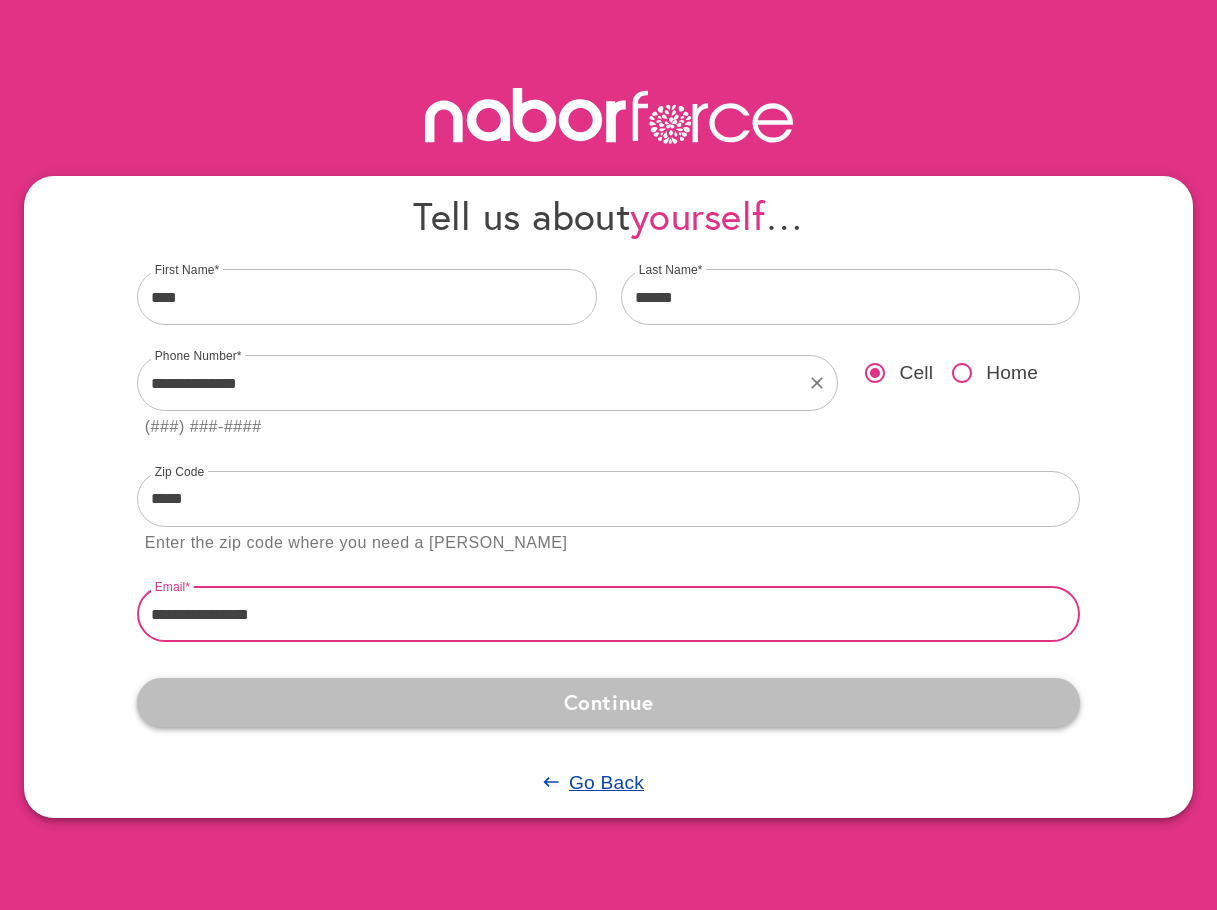 type on "**********" 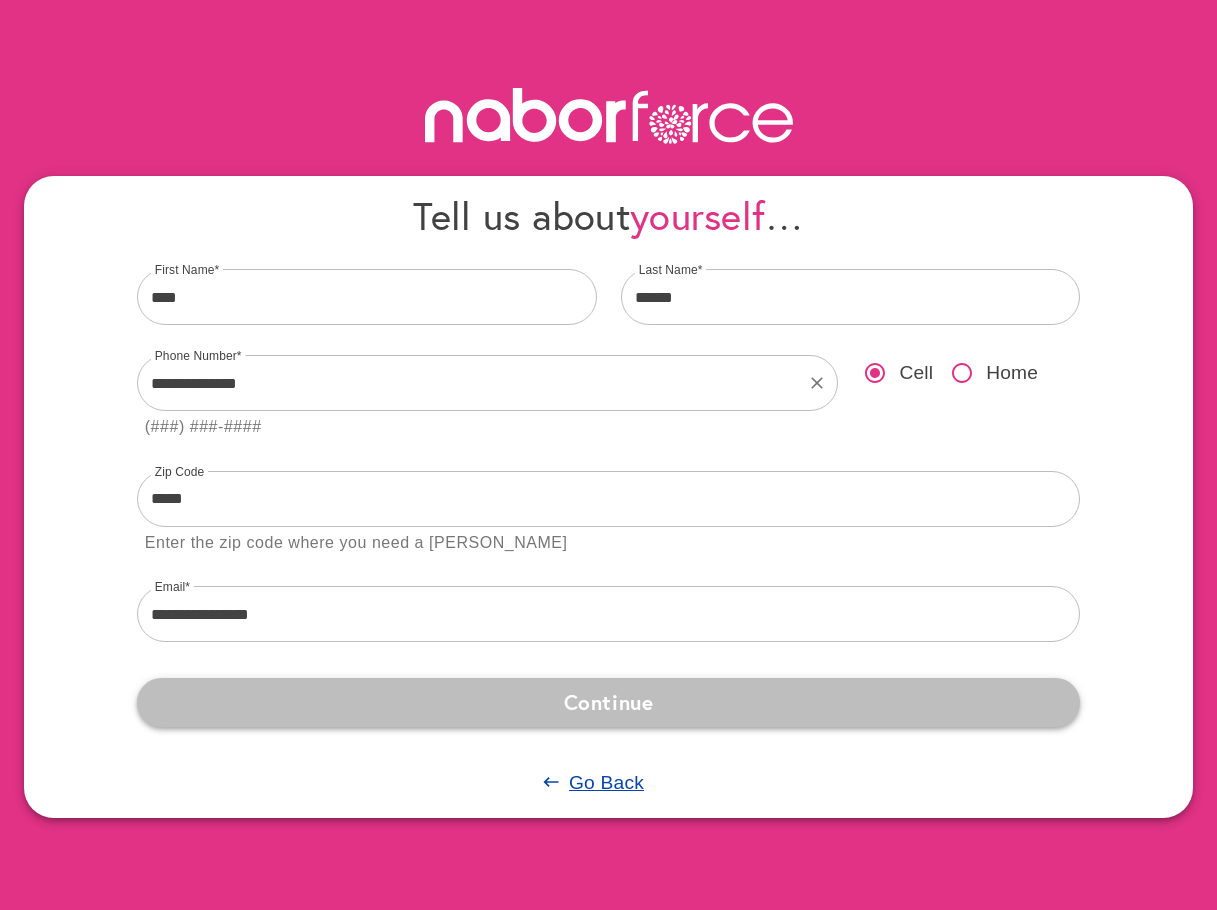 click on "Continue" at bounding box center (609, 702) 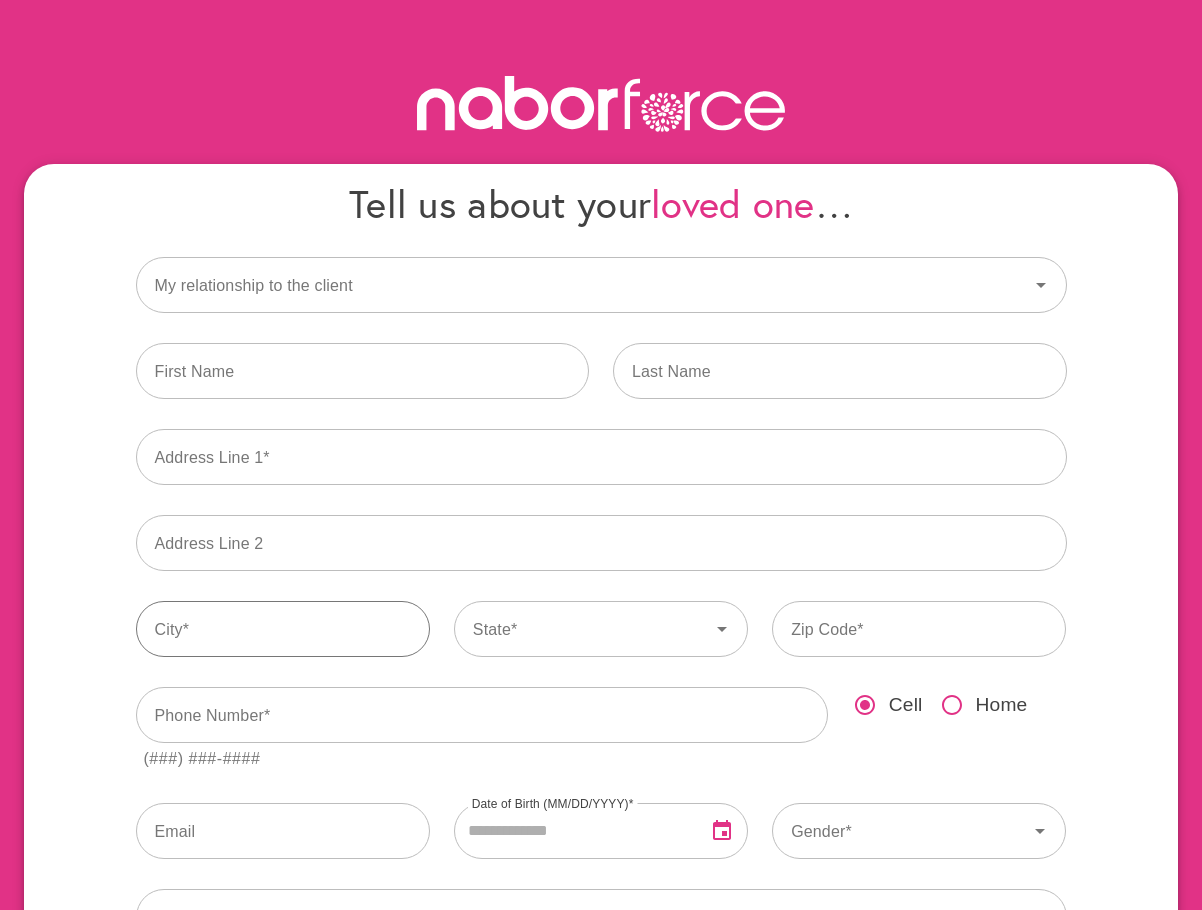 scroll, scrollTop: 0, scrollLeft: 0, axis: both 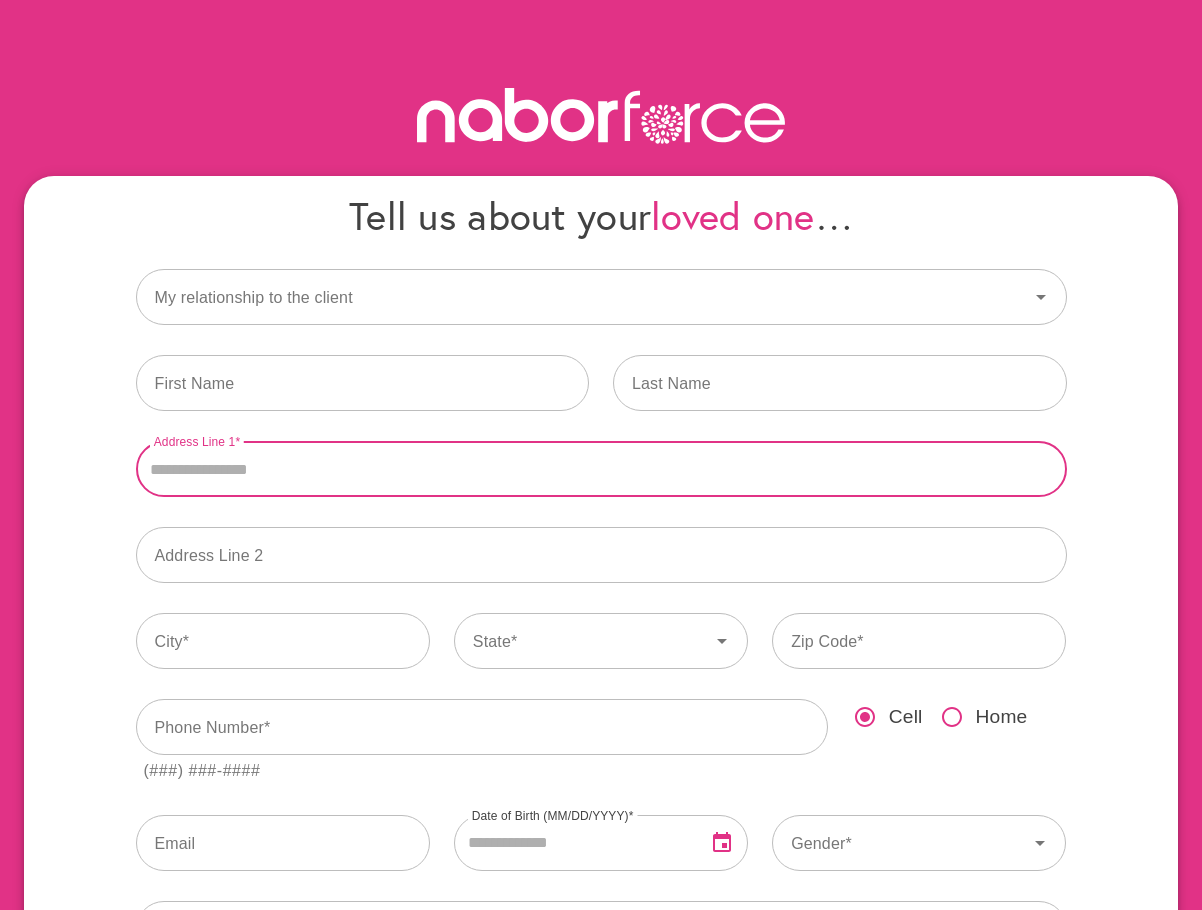 click on "Address Line 1" at bounding box center (601, 469) 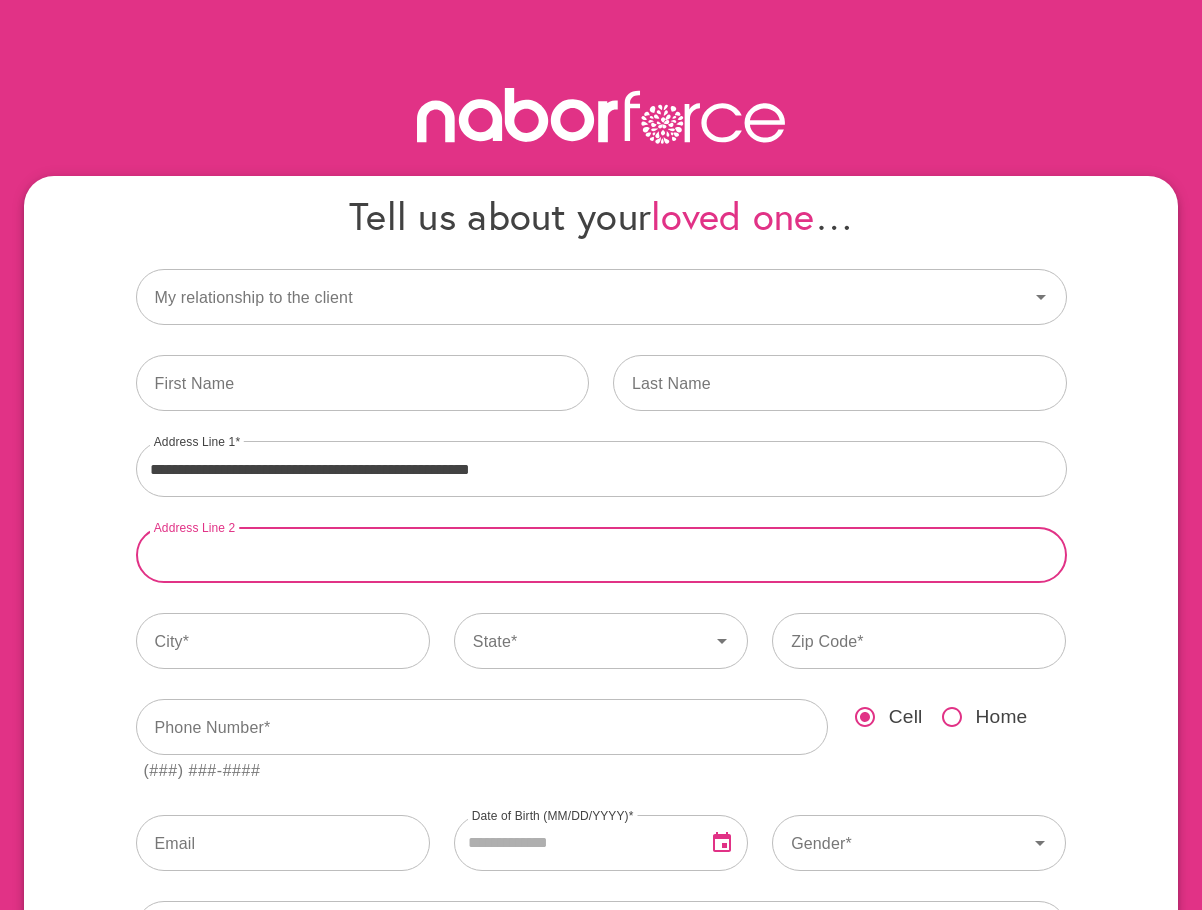type on "**********" 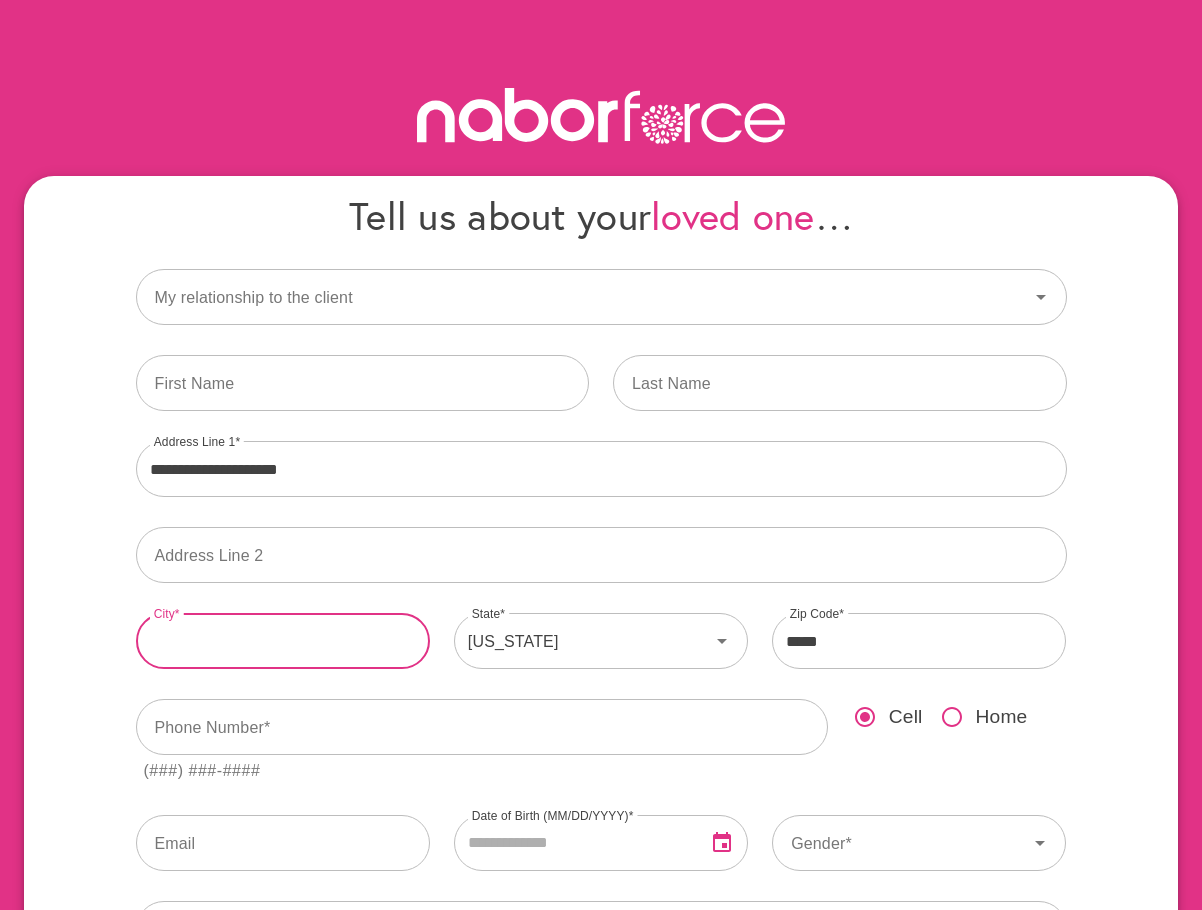 click on "City" at bounding box center (283, 641) 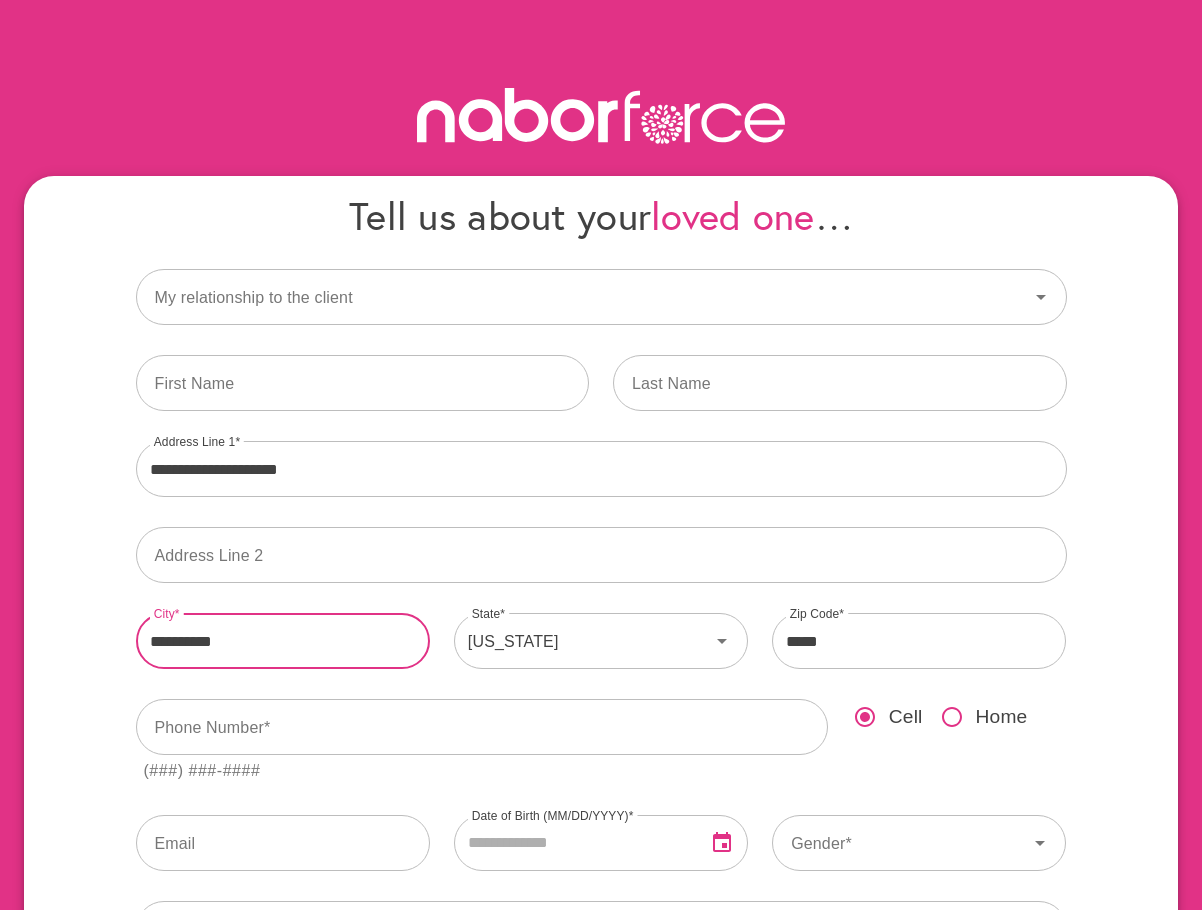 type on "**********" 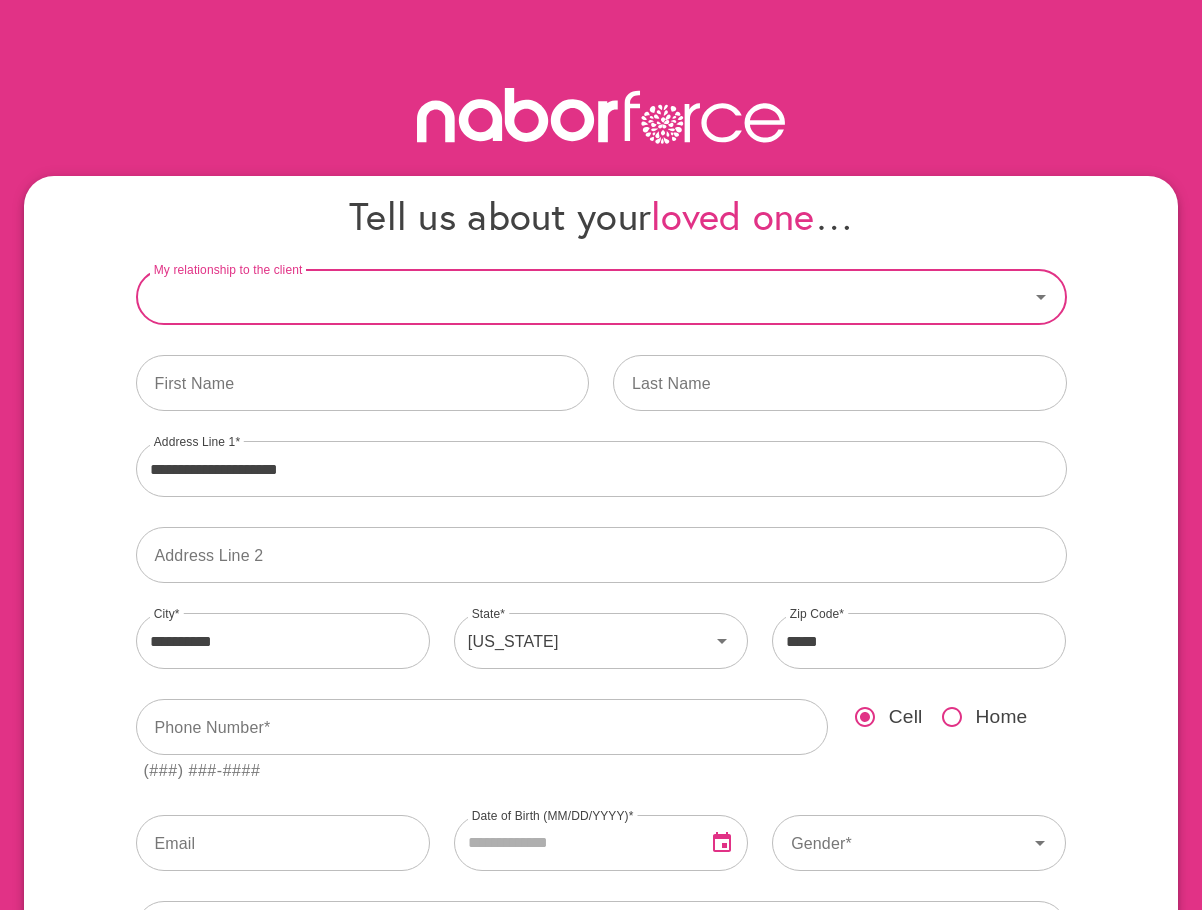 click on "My relationship to the client" at bounding box center [582, 297] 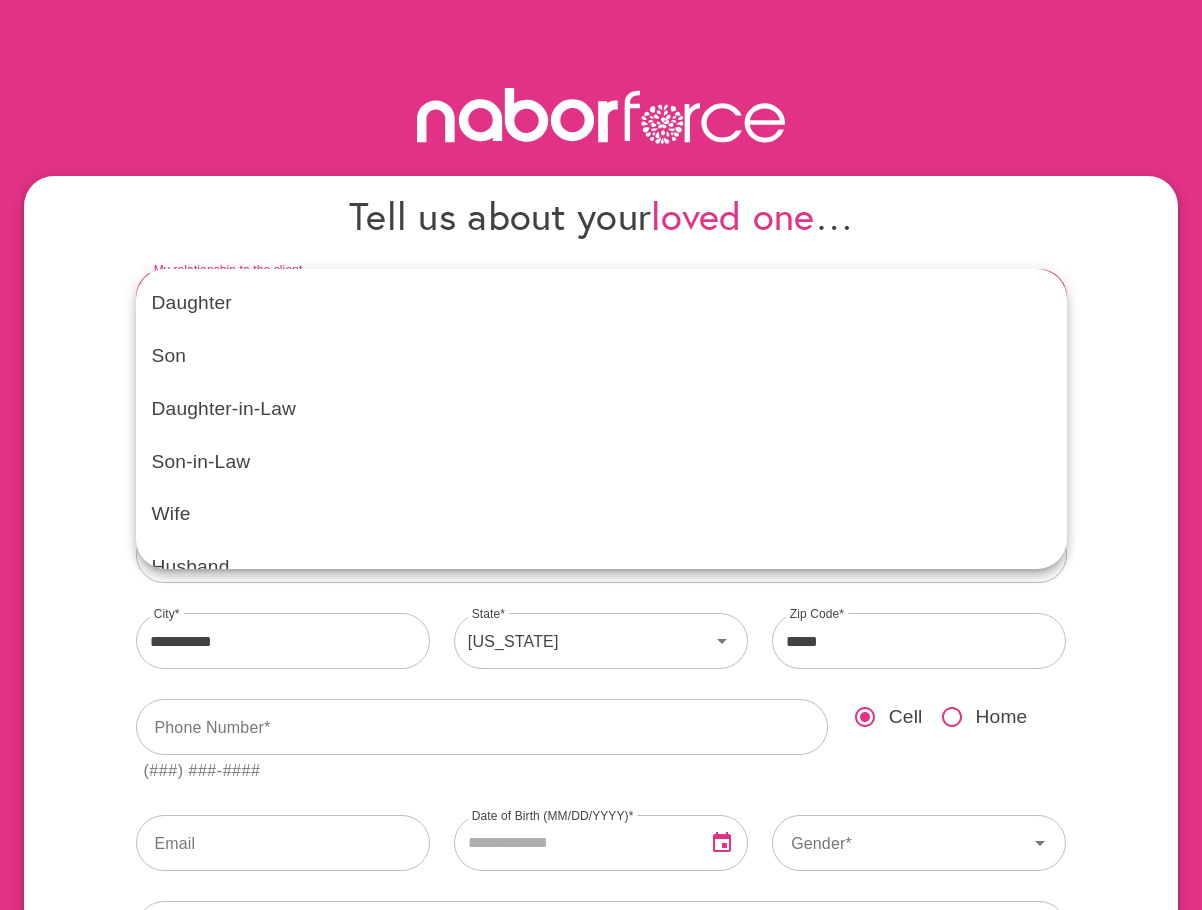 click on "Daughter" at bounding box center [601, 303] 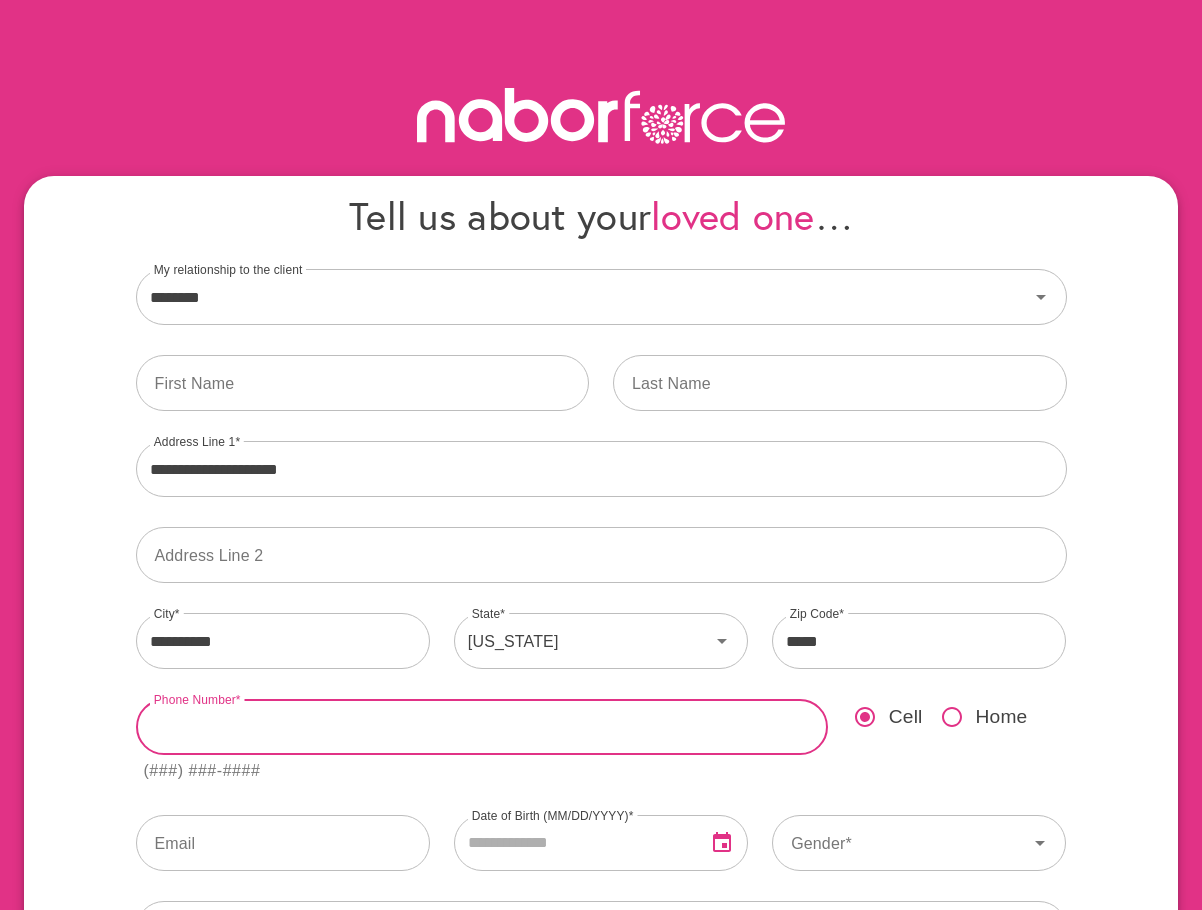 click at bounding box center (482, 727) 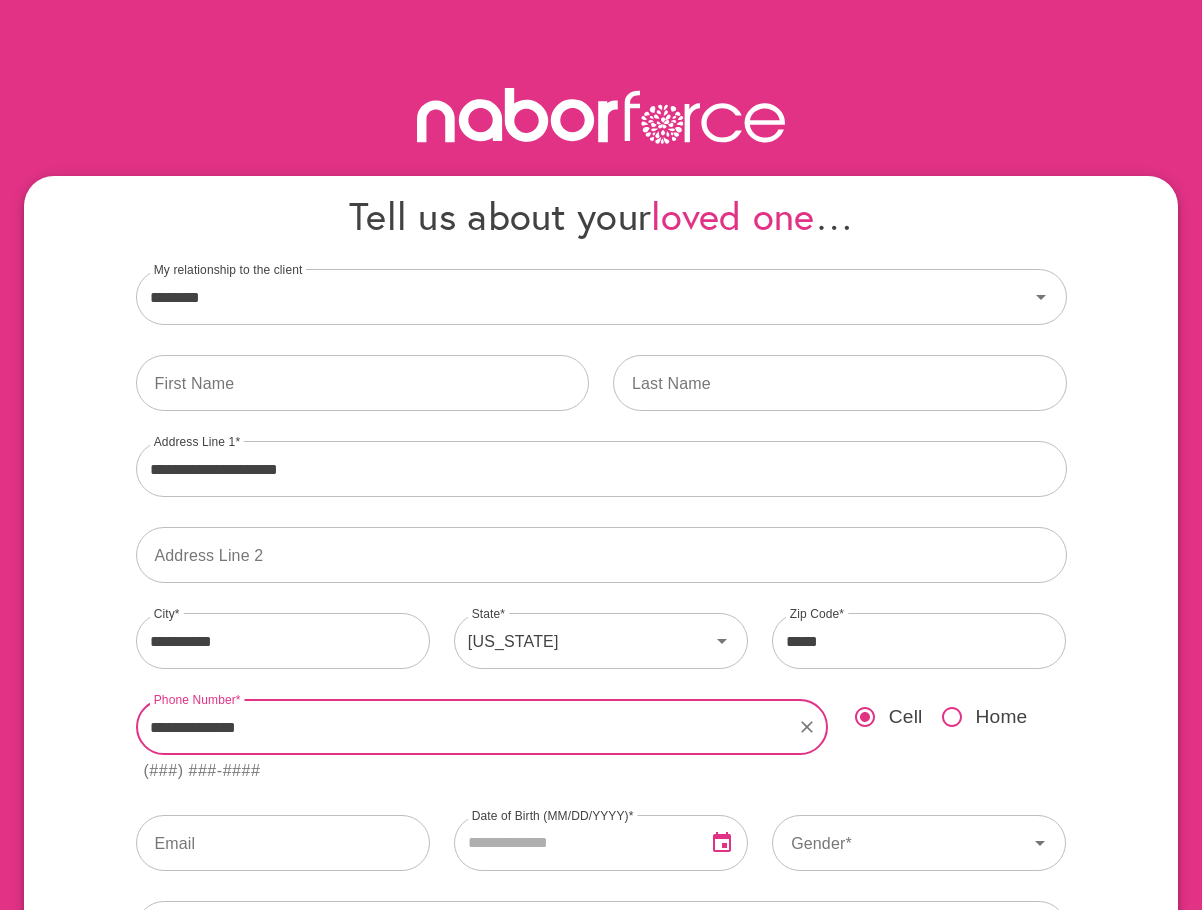 type on "**********" 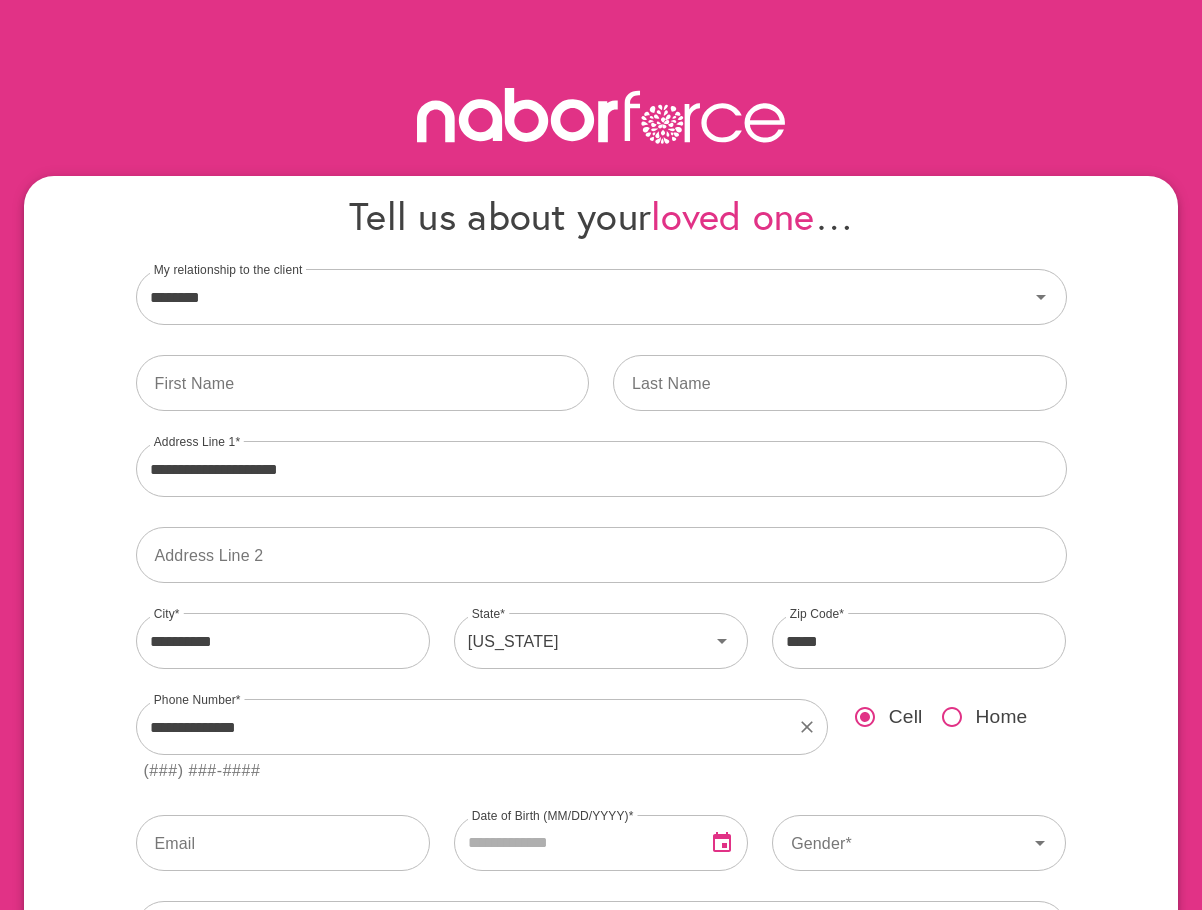 click on "**********" at bounding box center (601, 654) 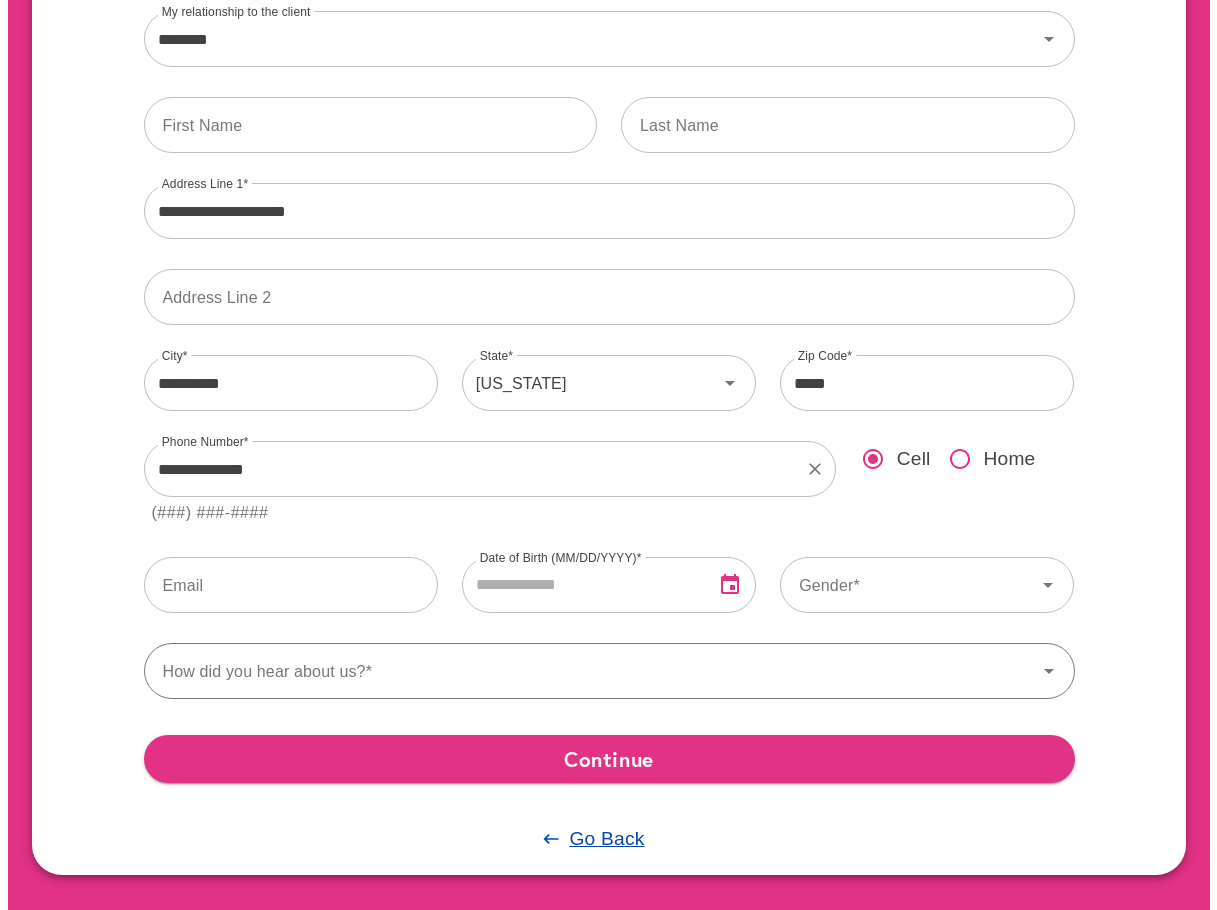 scroll, scrollTop: 263, scrollLeft: 0, axis: vertical 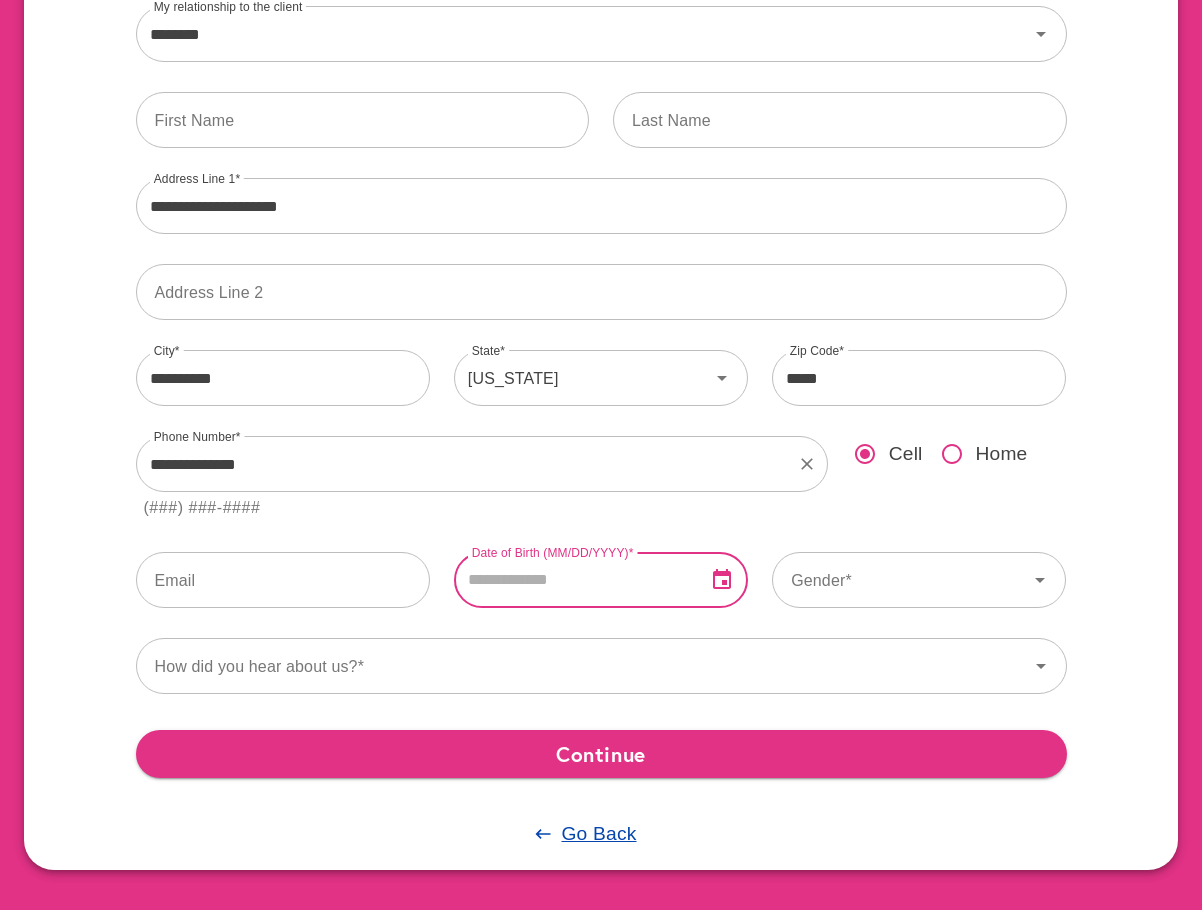 click at bounding box center (572, 580) 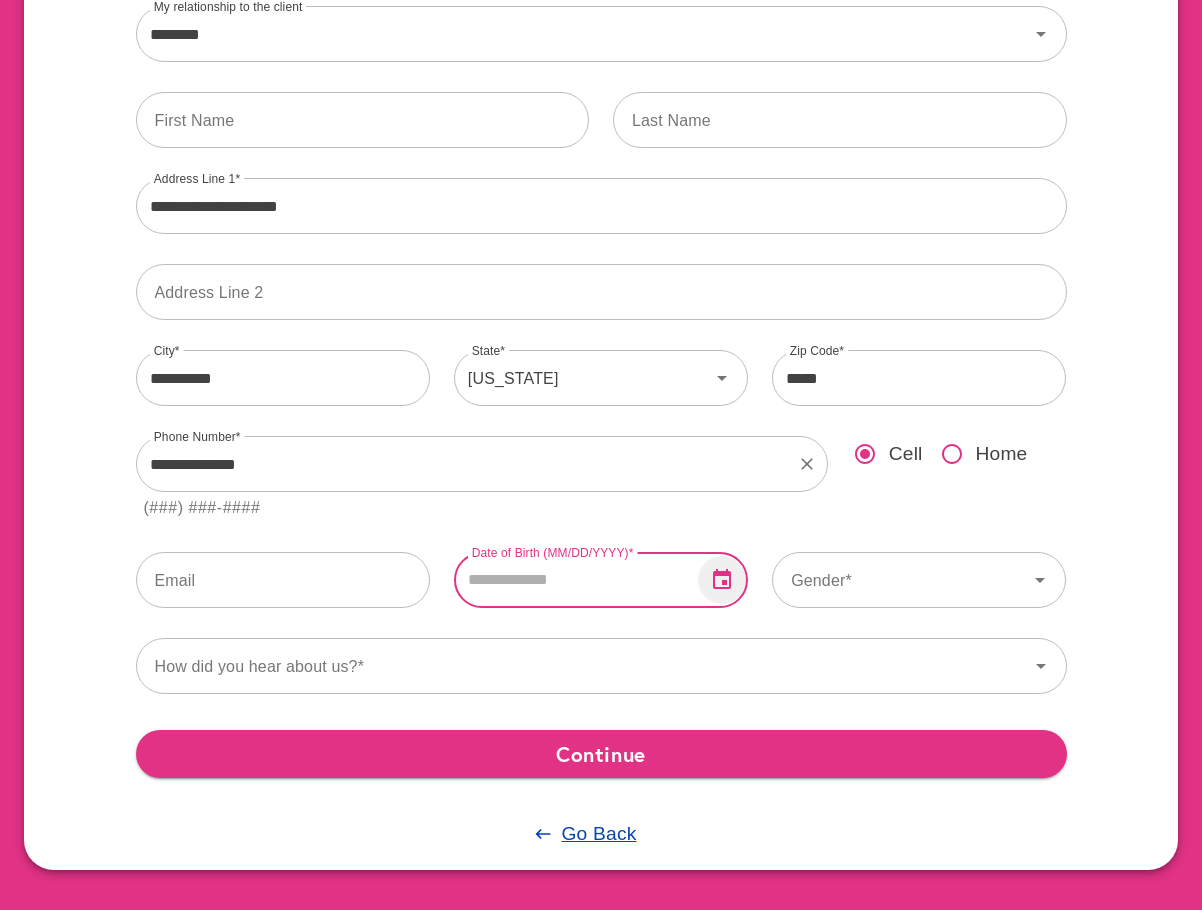 click 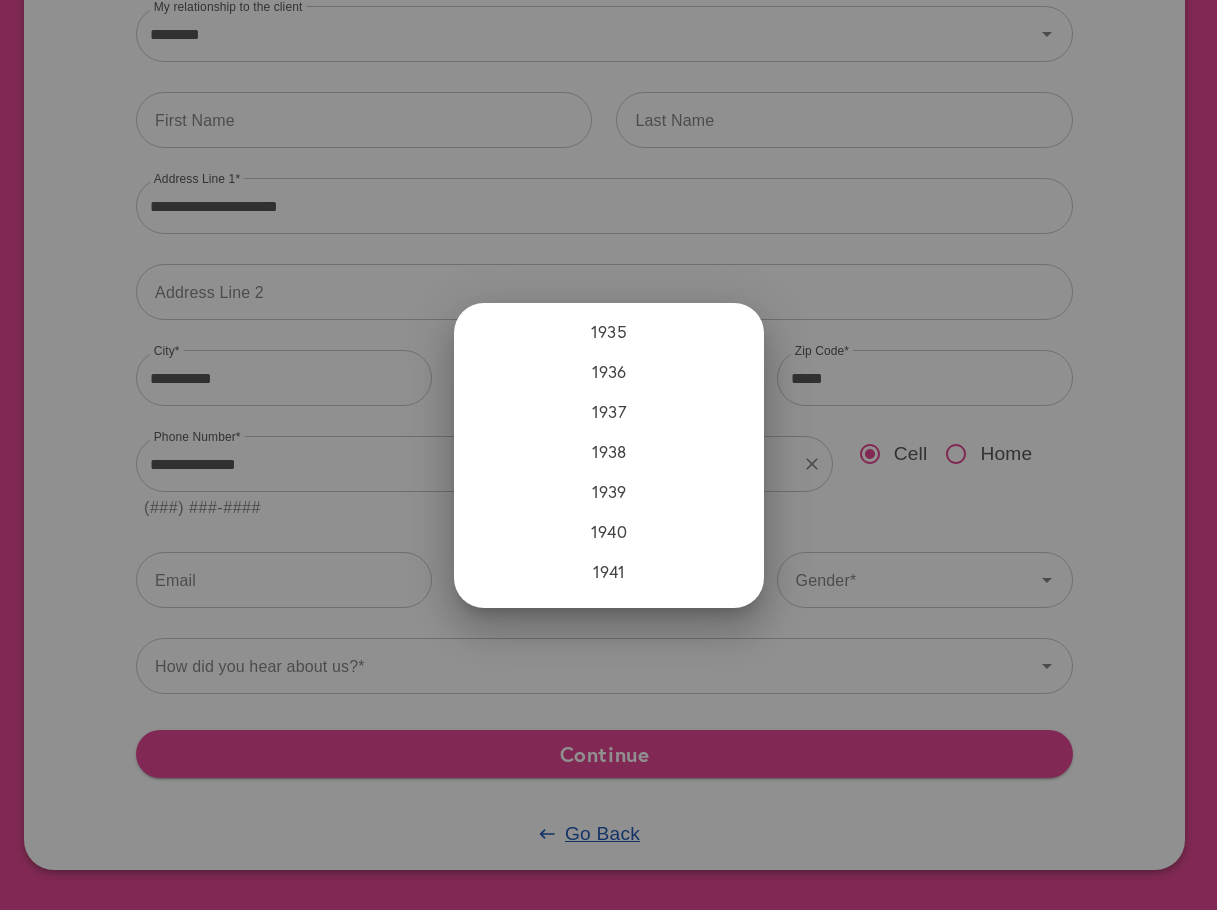 scroll, scrollTop: 1200, scrollLeft: 0, axis: vertical 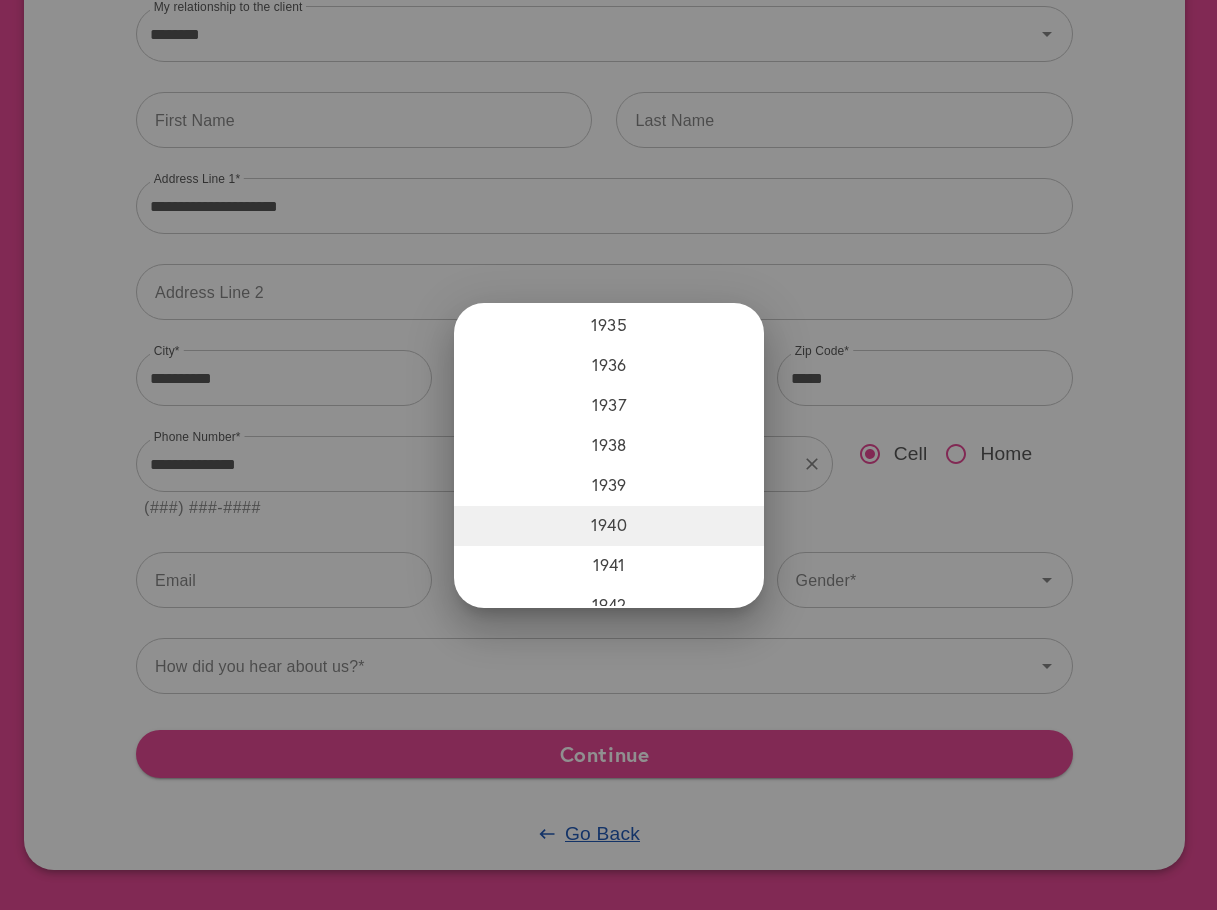 click on "1940" at bounding box center [609, 525] 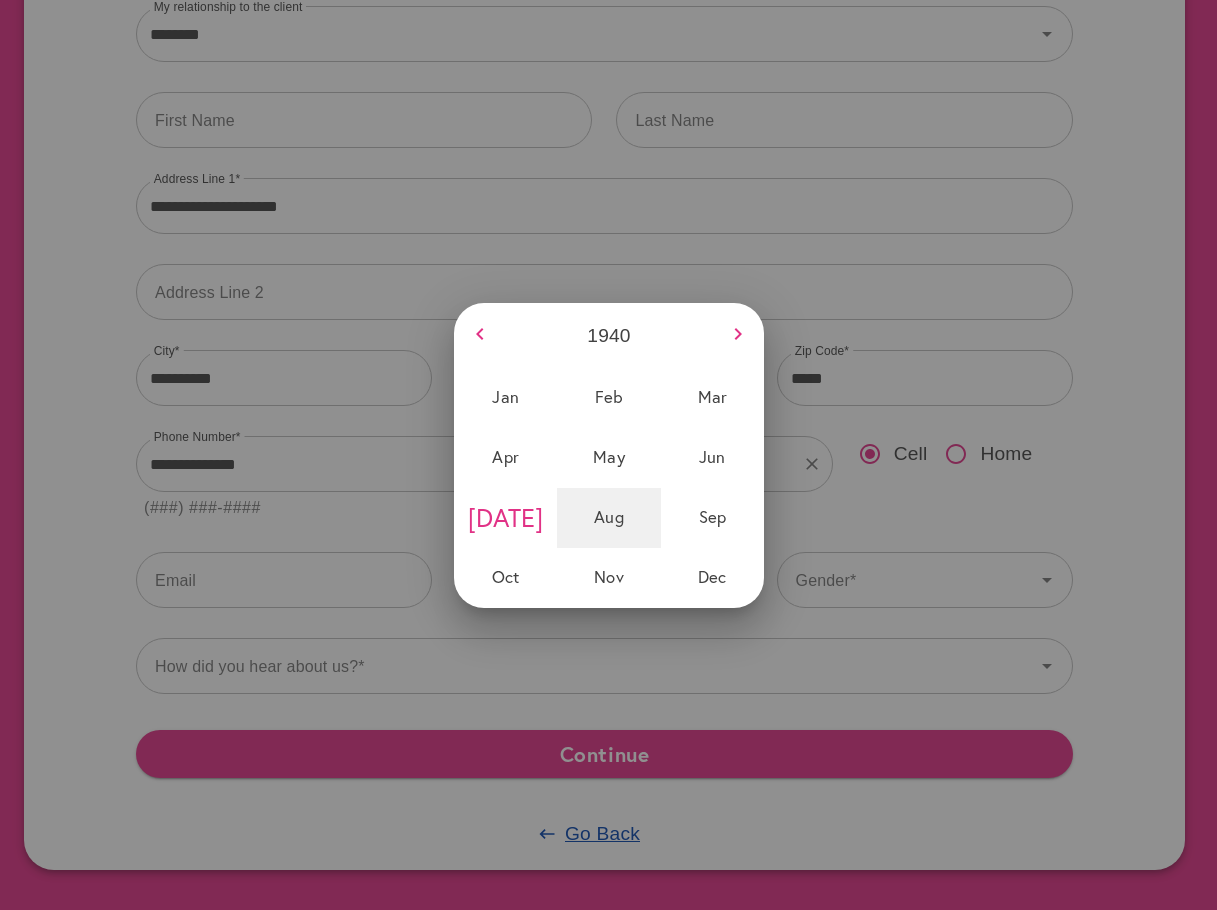 click on "Aug" at bounding box center [608, 517] 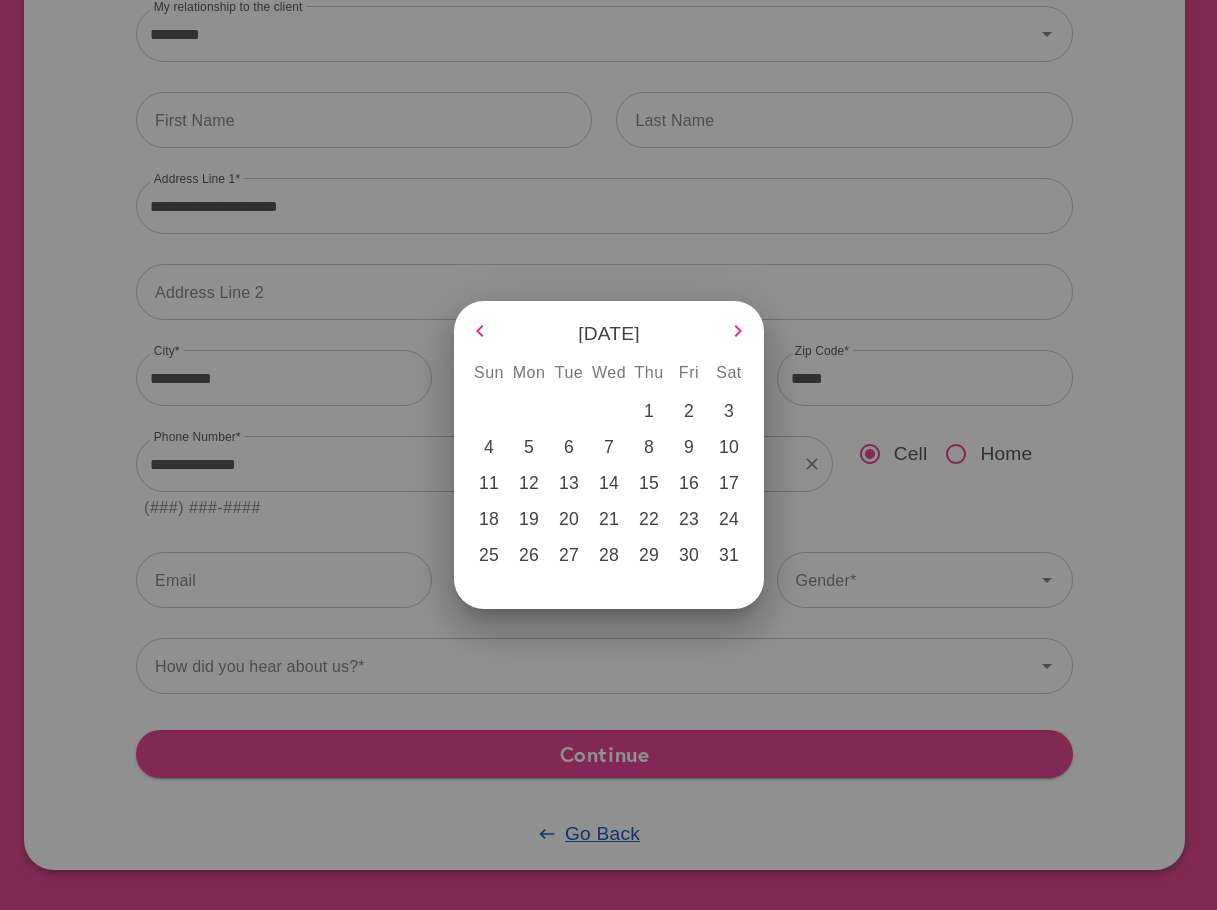 click at bounding box center (608, 455) 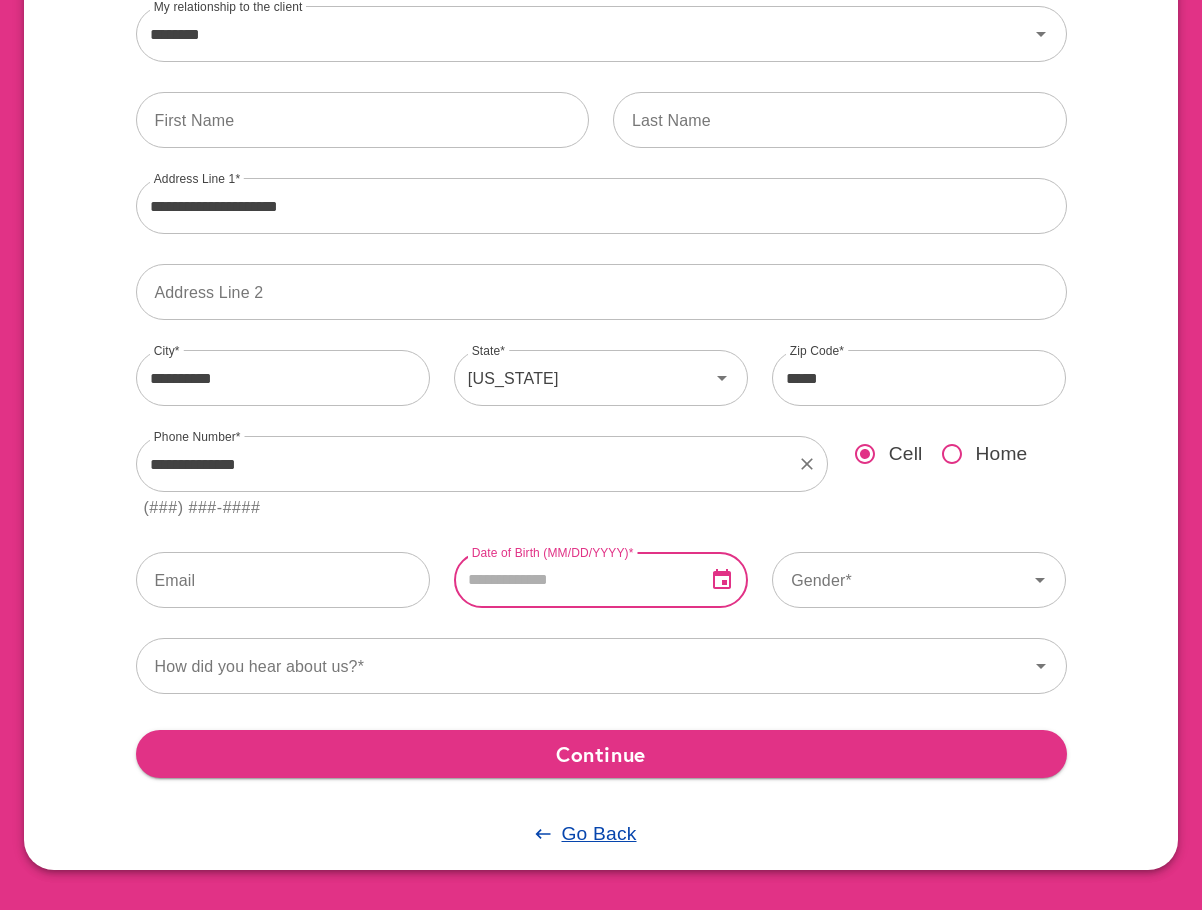 click at bounding box center (572, 580) 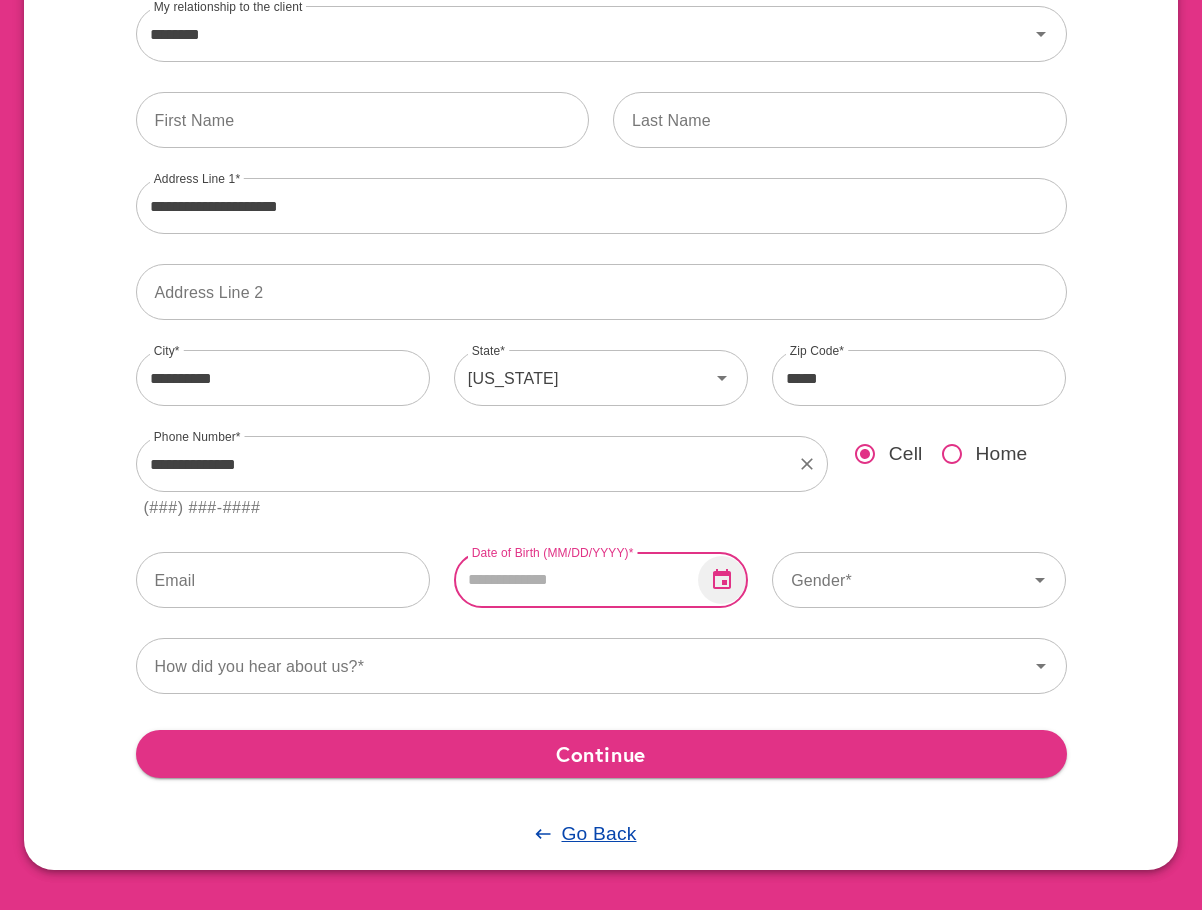 click 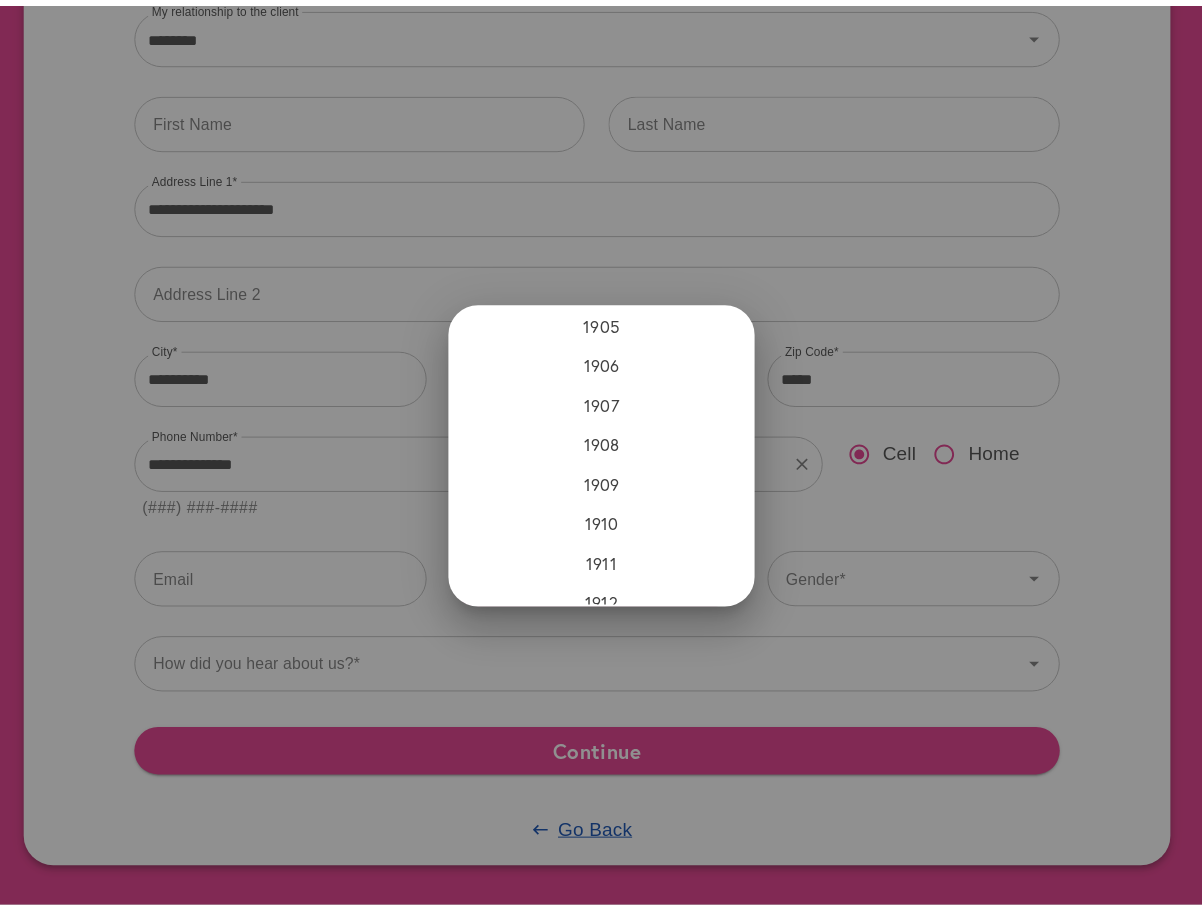 scroll, scrollTop: 1280, scrollLeft: 0, axis: vertical 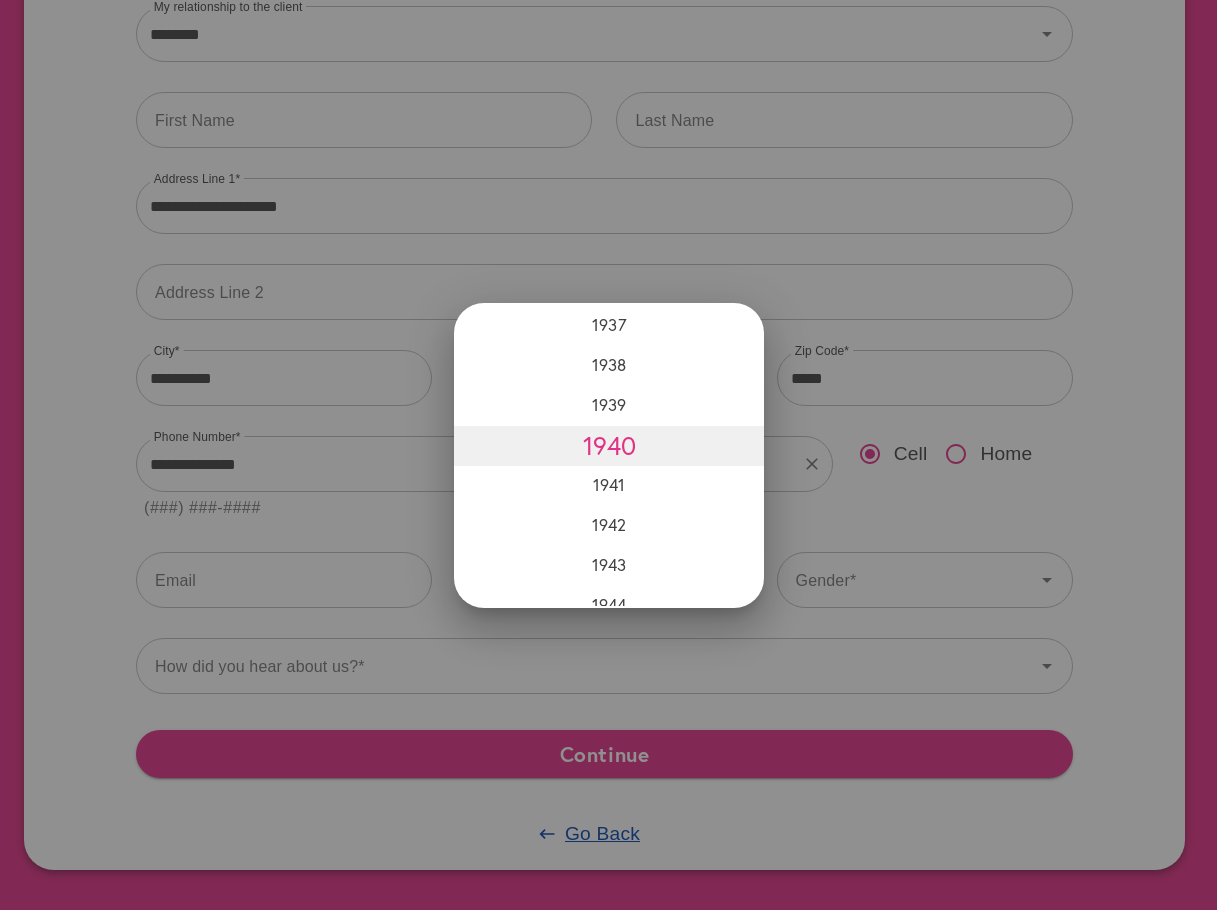 click on "1940" at bounding box center (608, 445) 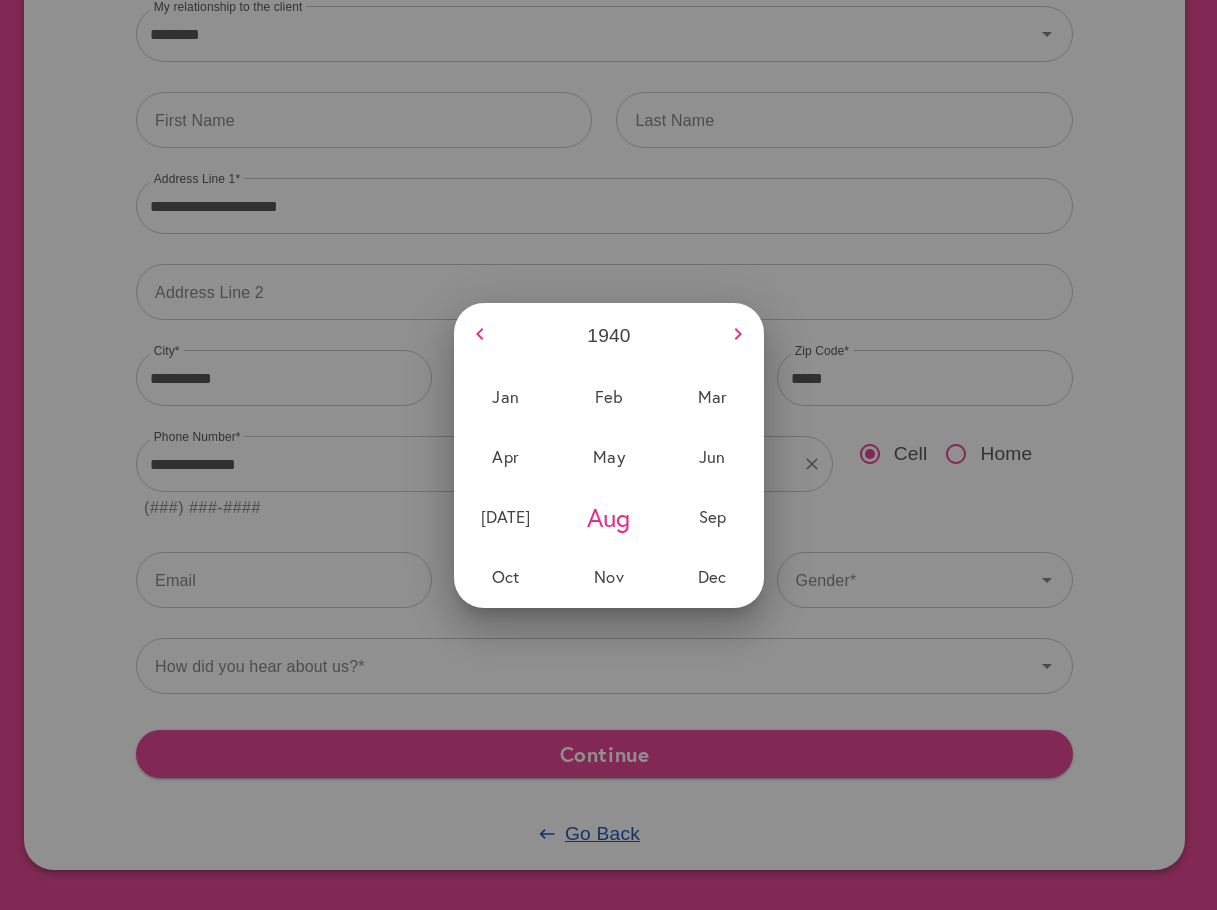 click on "May" at bounding box center [608, 457] 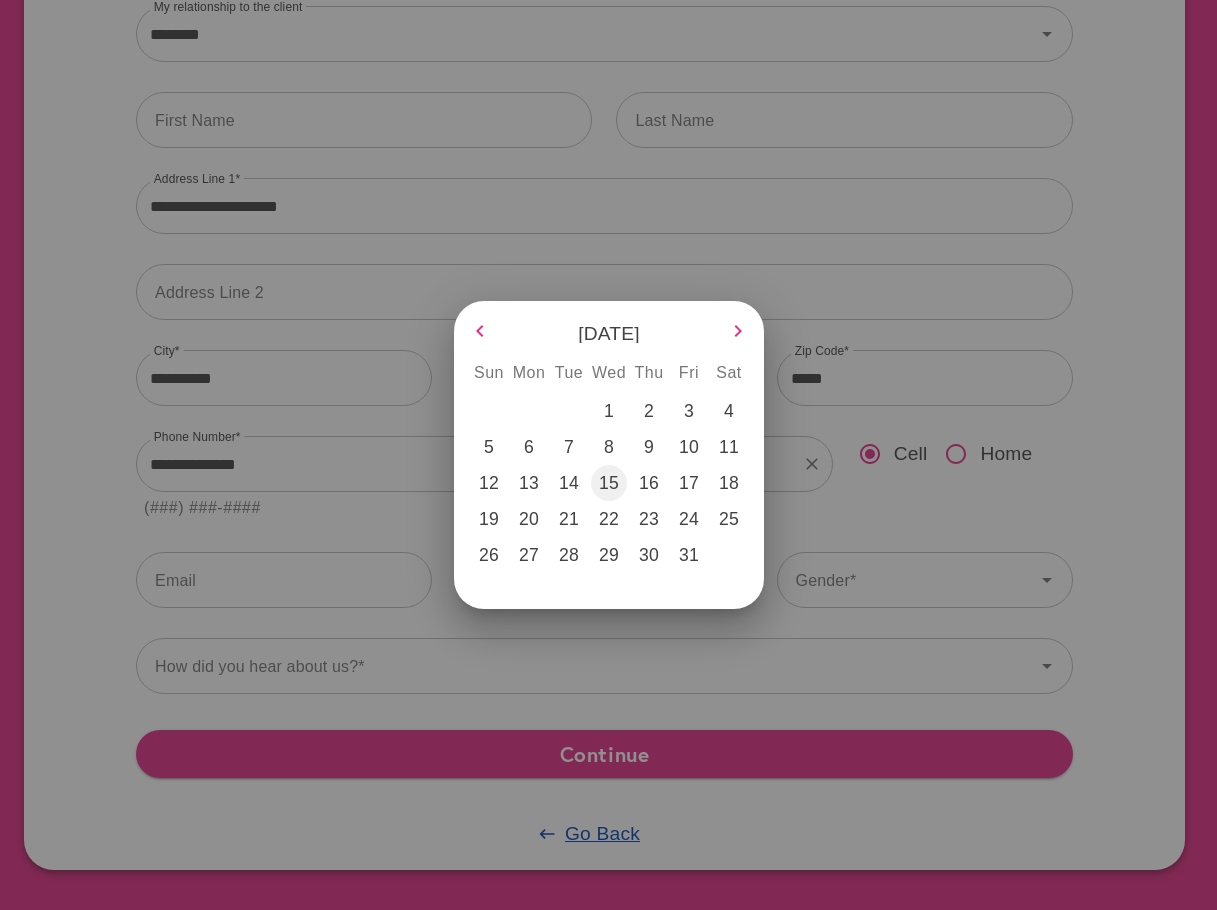 click on "15" at bounding box center (609, 483) 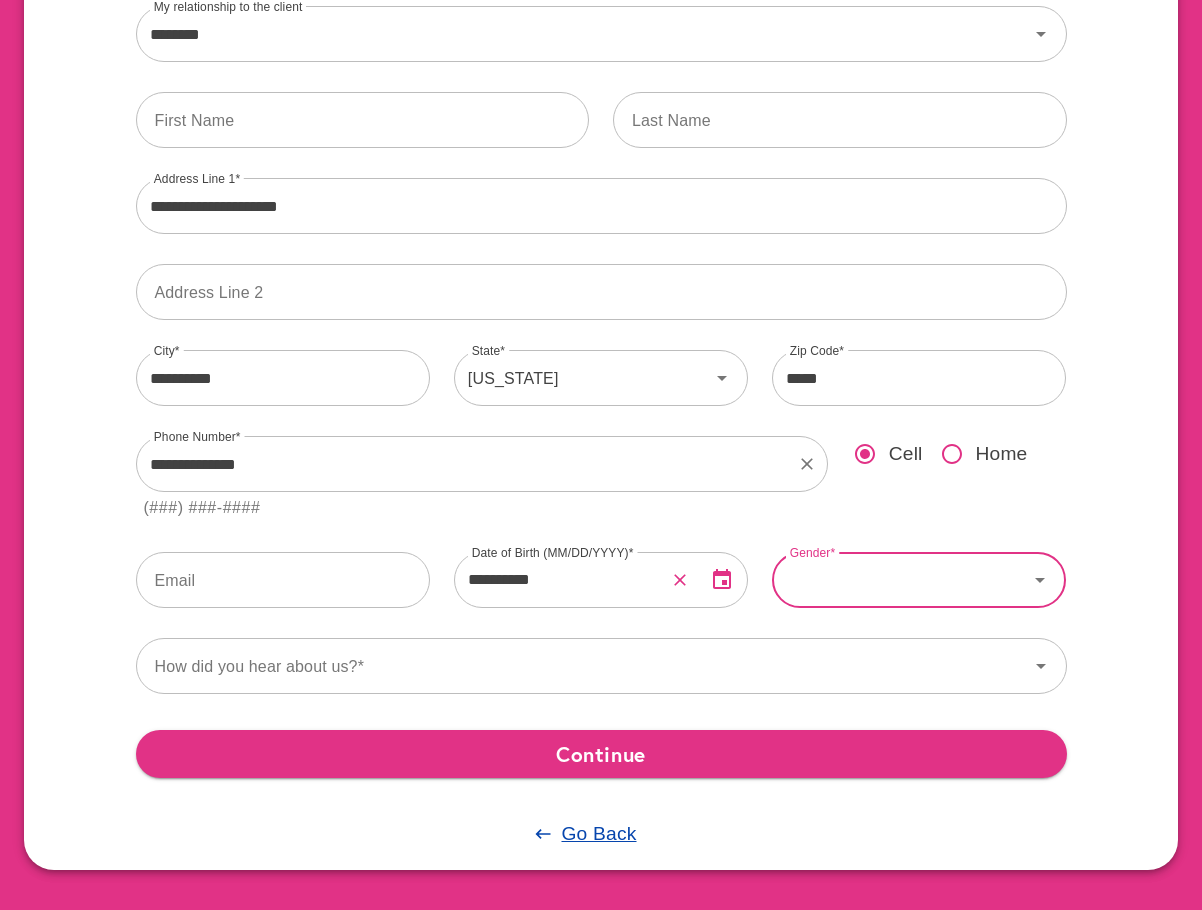 click on "Gender" at bounding box center (900, 580) 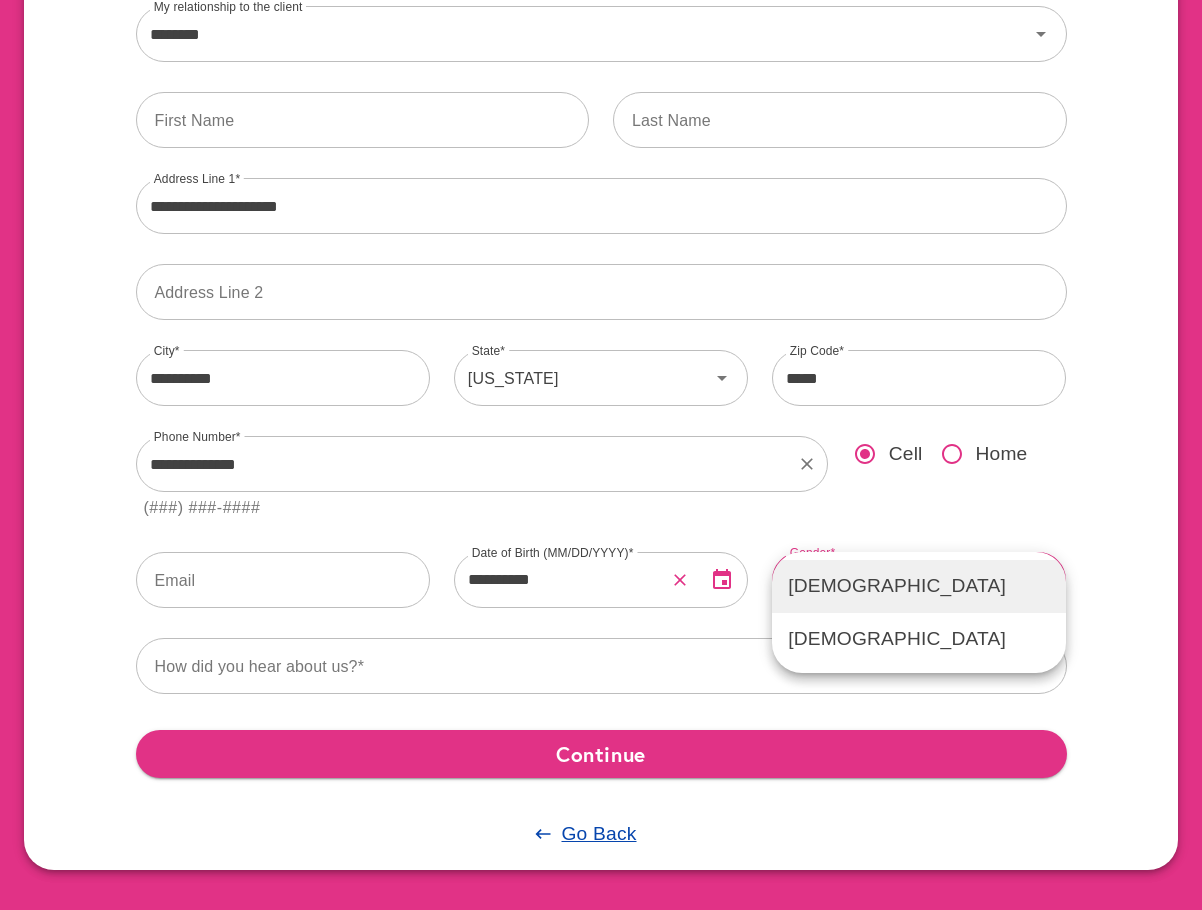 click on "Female" at bounding box center [919, 586] 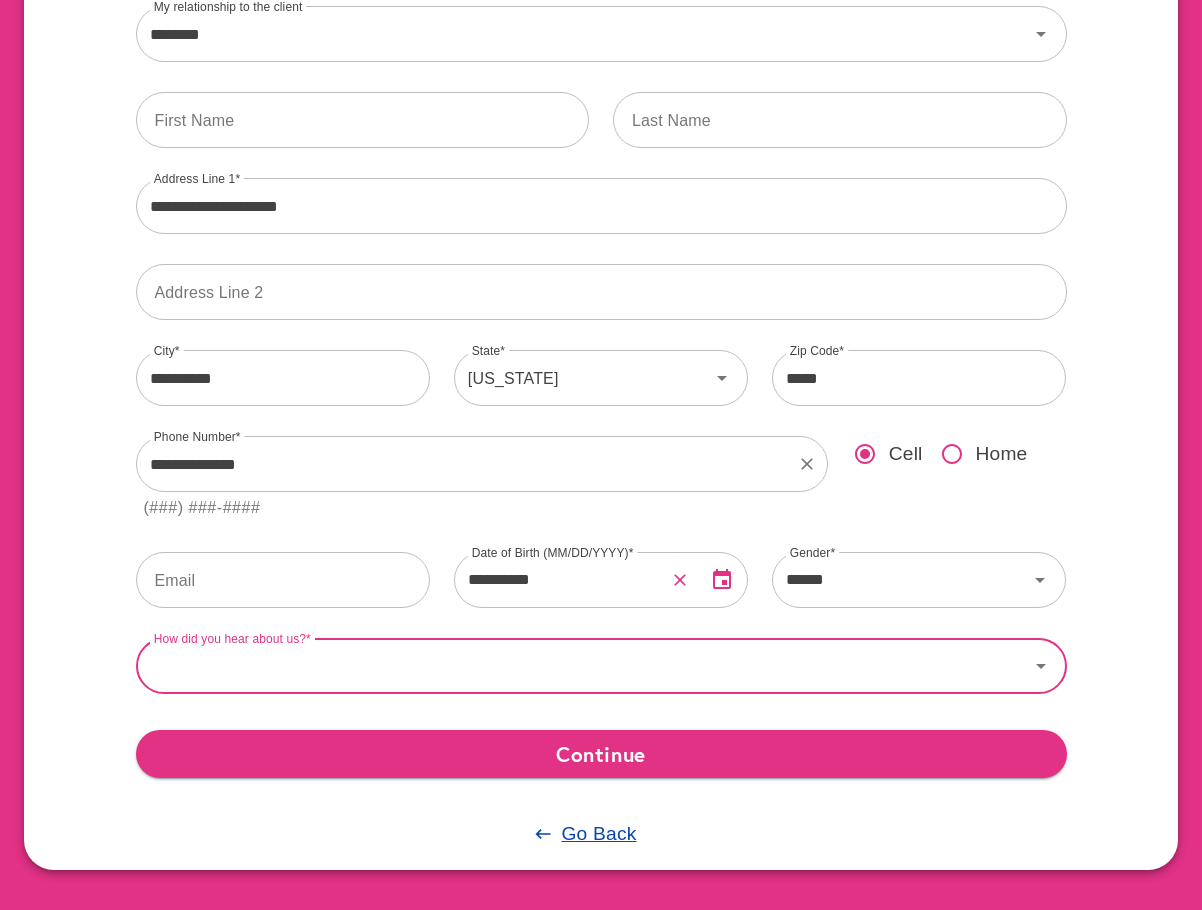 click on "How did you hear about us?" at bounding box center [582, 666] 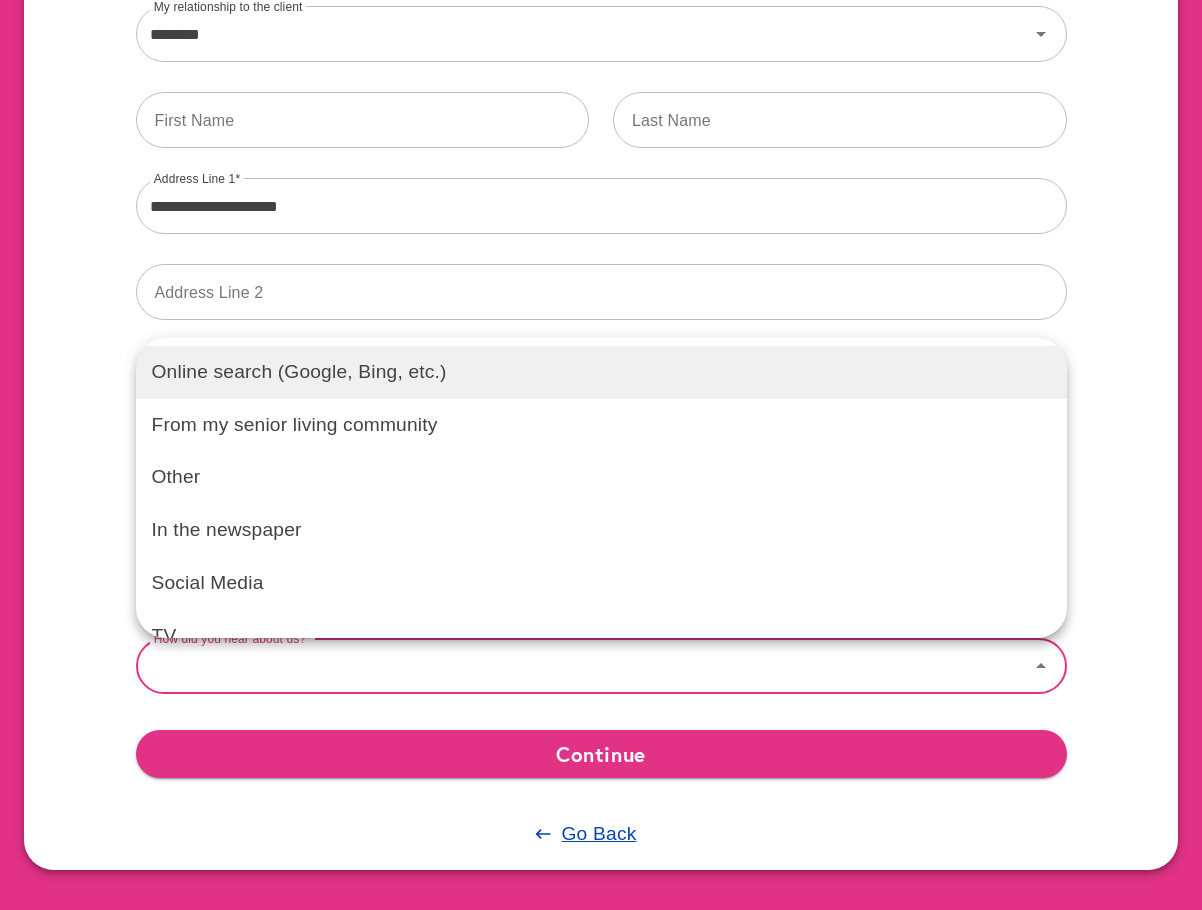 click on "Online search (Google, Bing, etc.)" at bounding box center [601, 372] 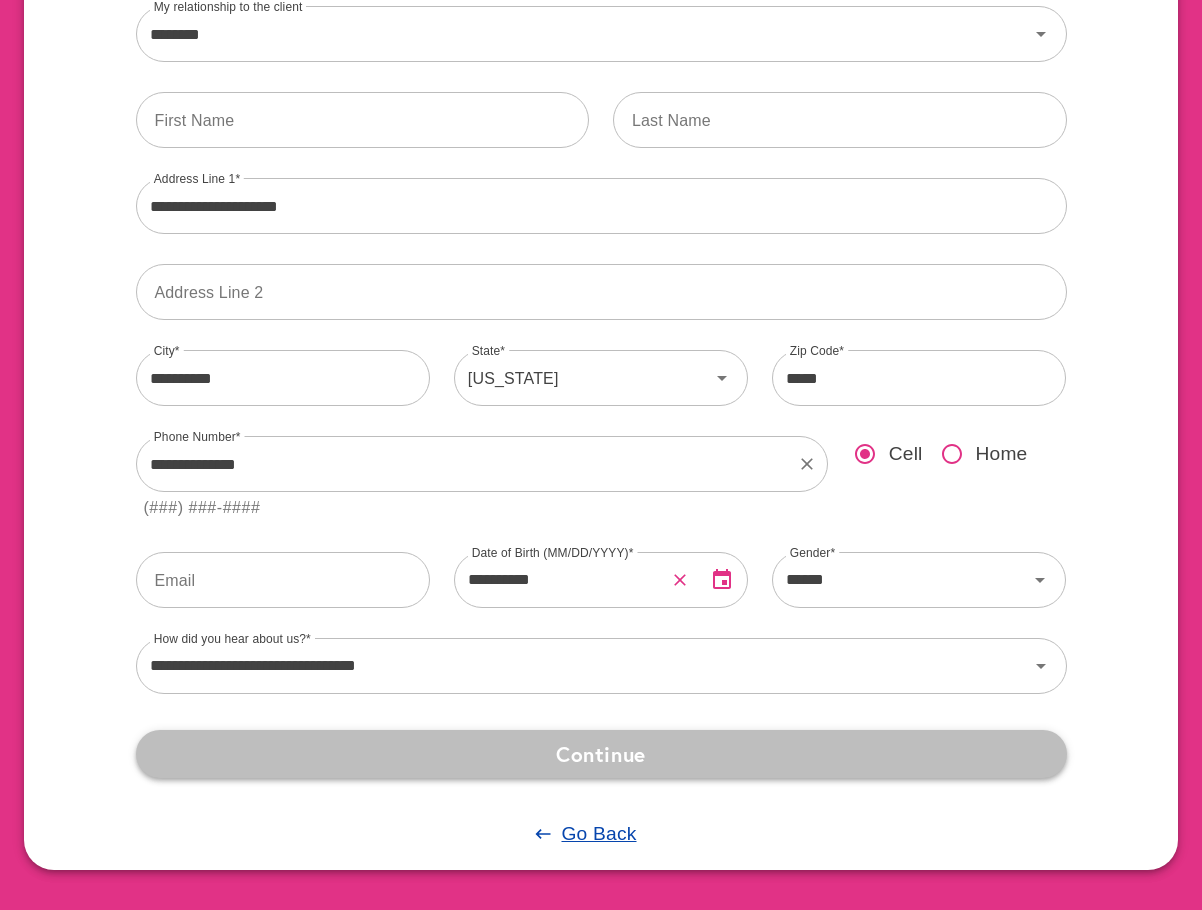 click on "Continue" at bounding box center (601, 754) 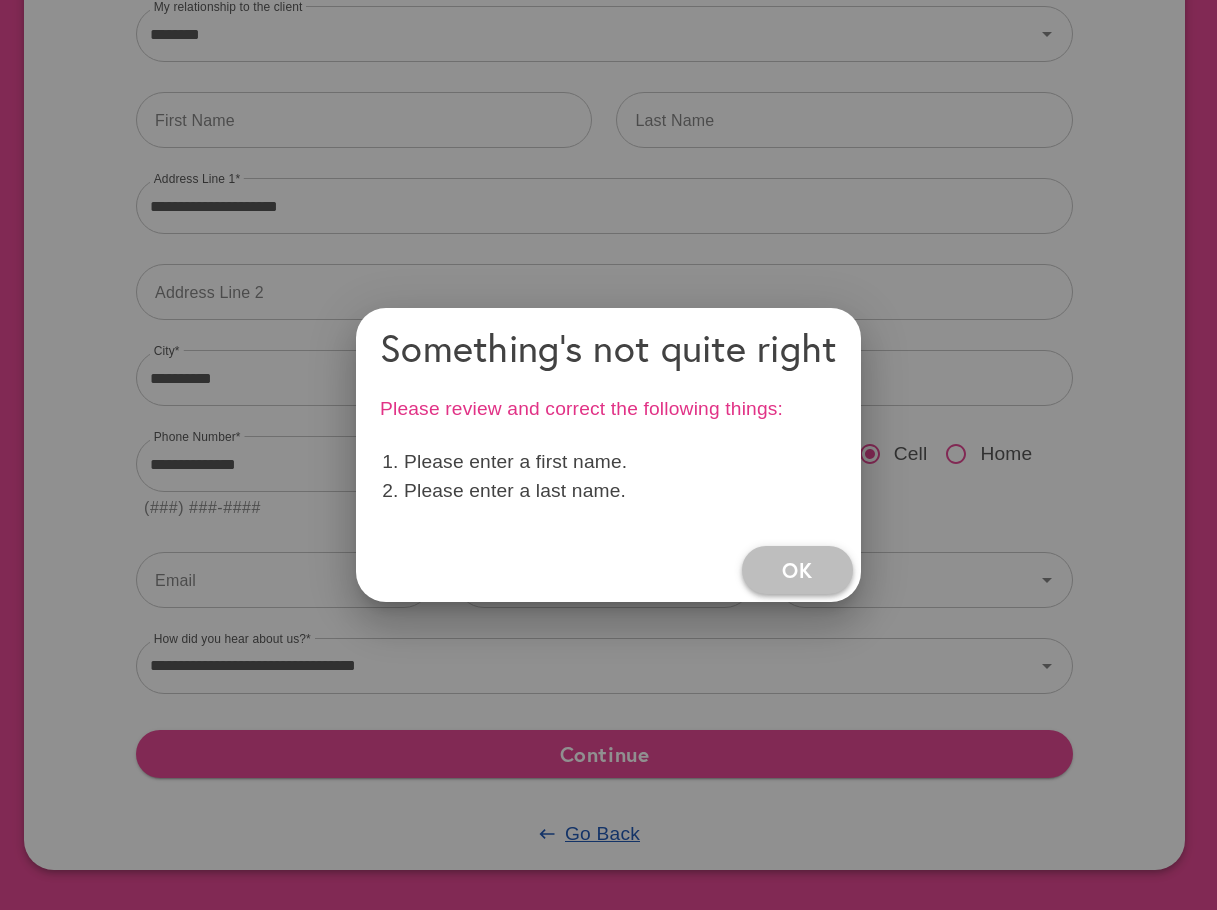 click on "OK" at bounding box center [798, 570] 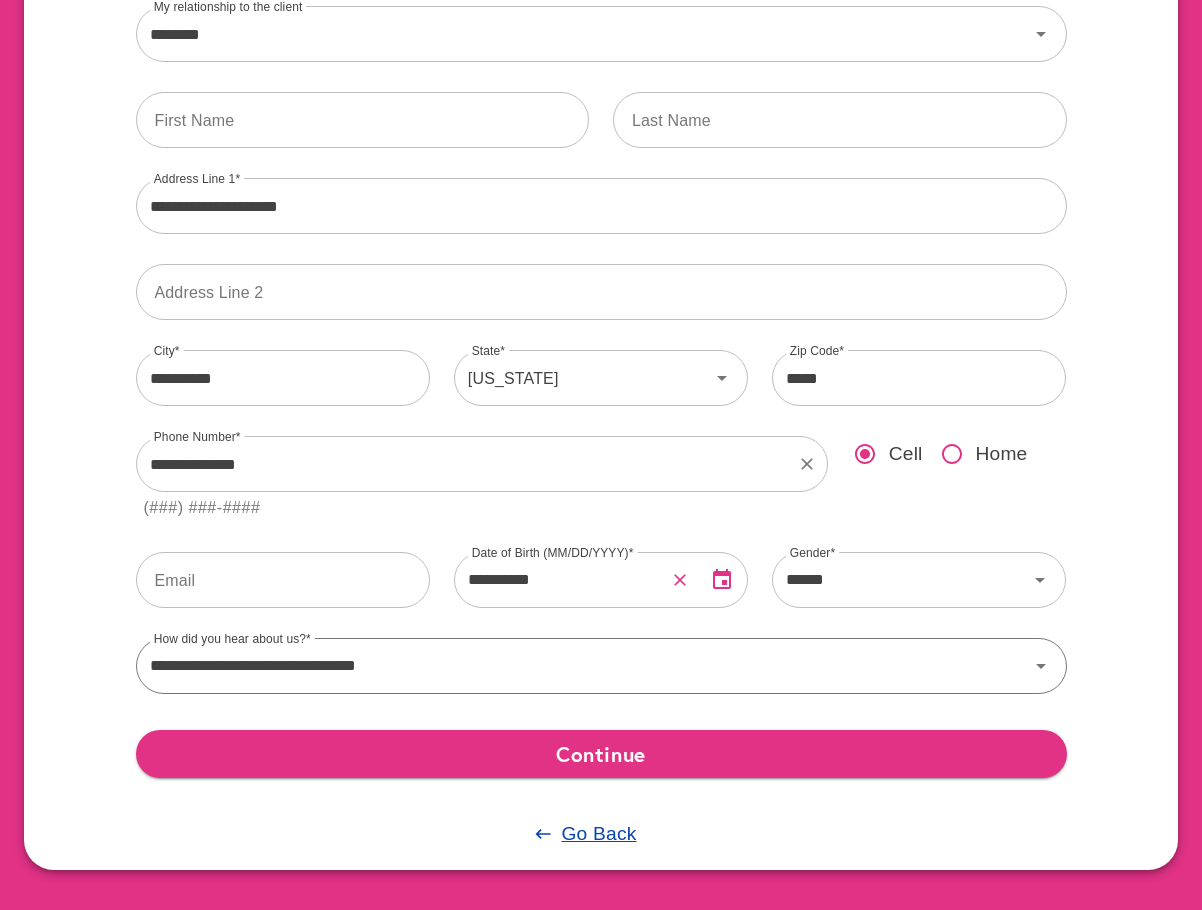 scroll, scrollTop: 0, scrollLeft: 0, axis: both 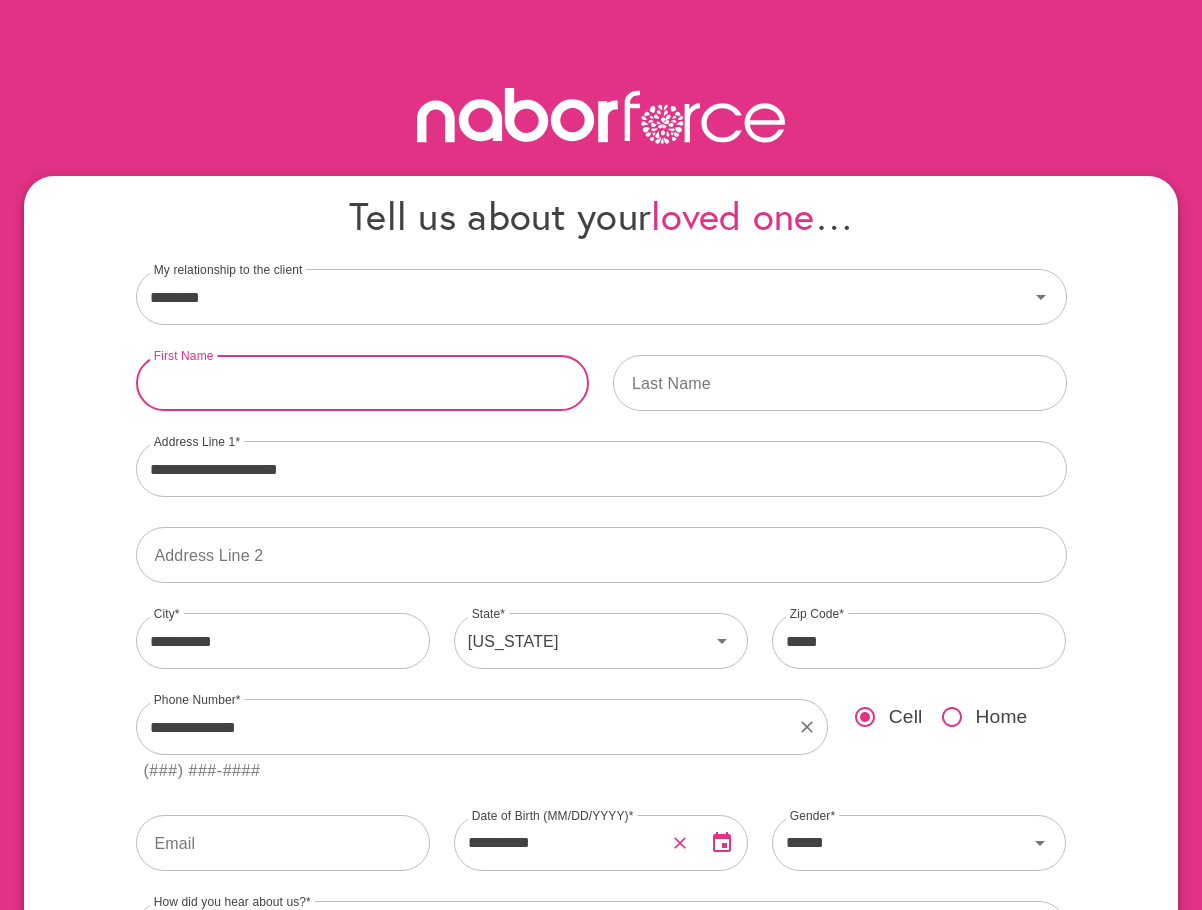 click at bounding box center [363, 383] 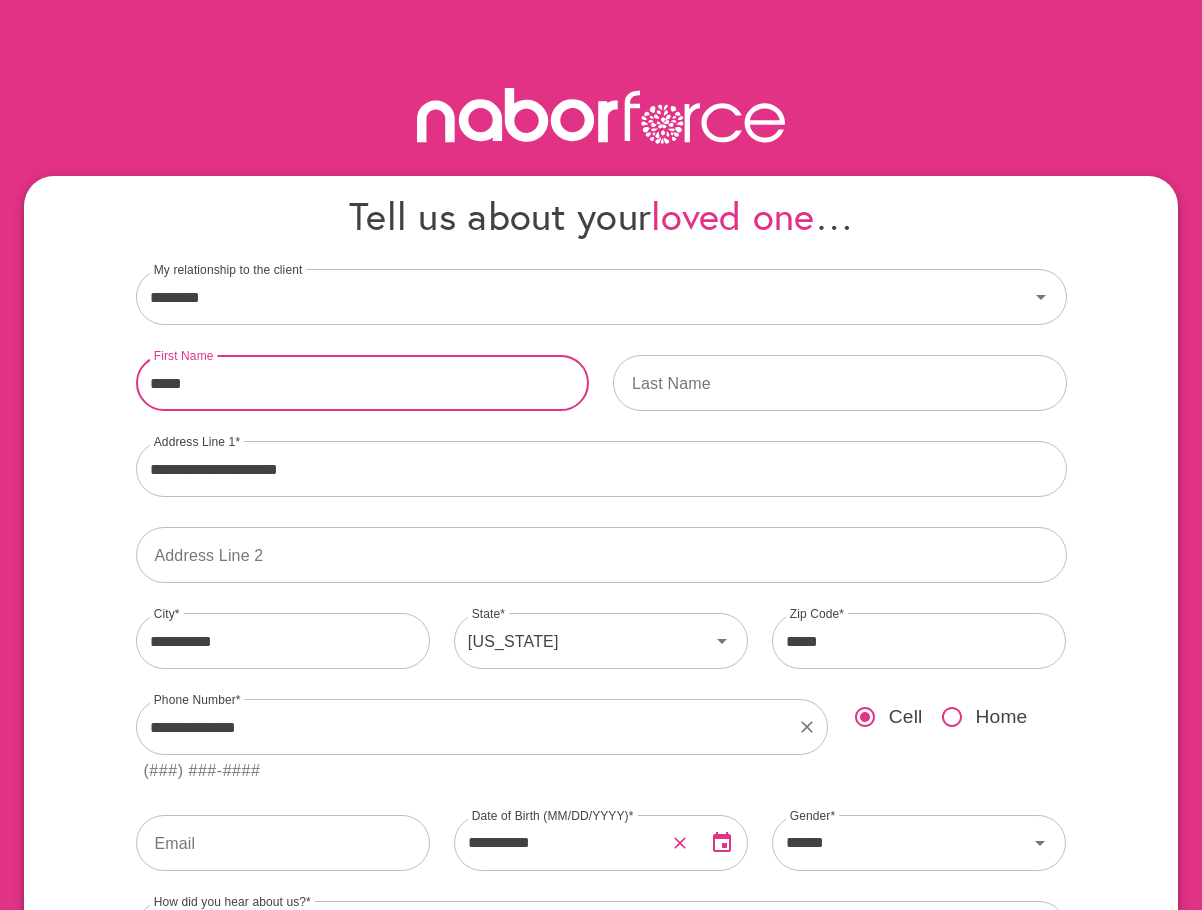 type on "*****" 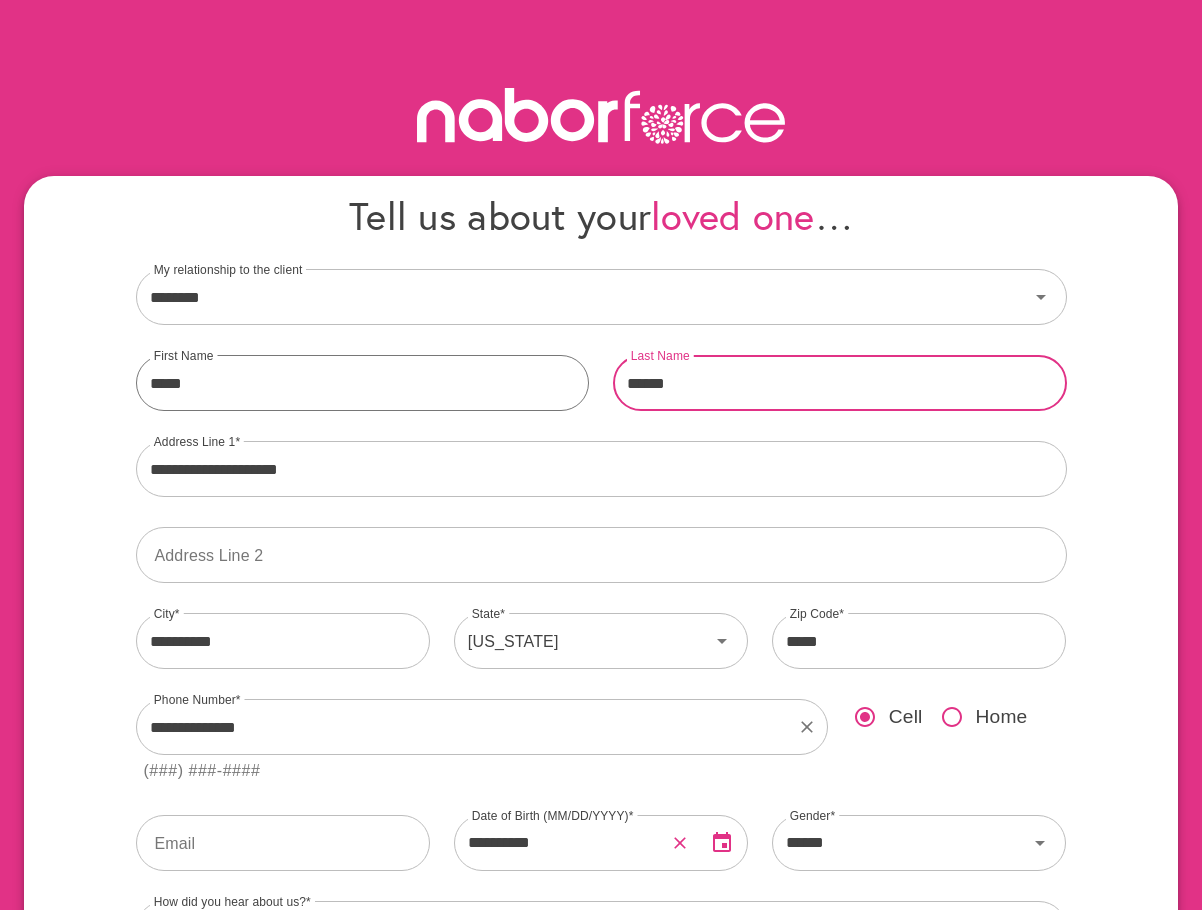 type on "******" 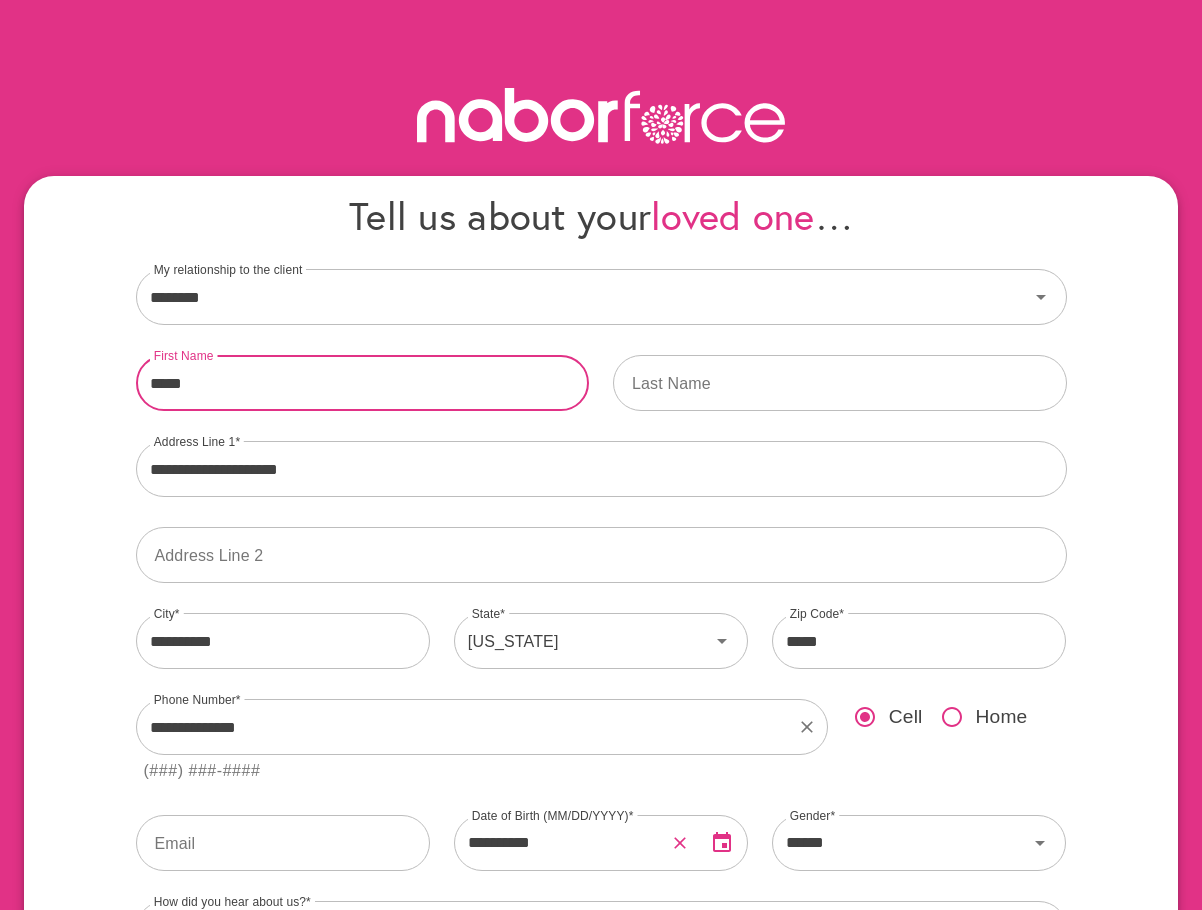 drag, startPoint x: 230, startPoint y: 378, endPoint x: 102, endPoint y: 376, distance: 128.01562 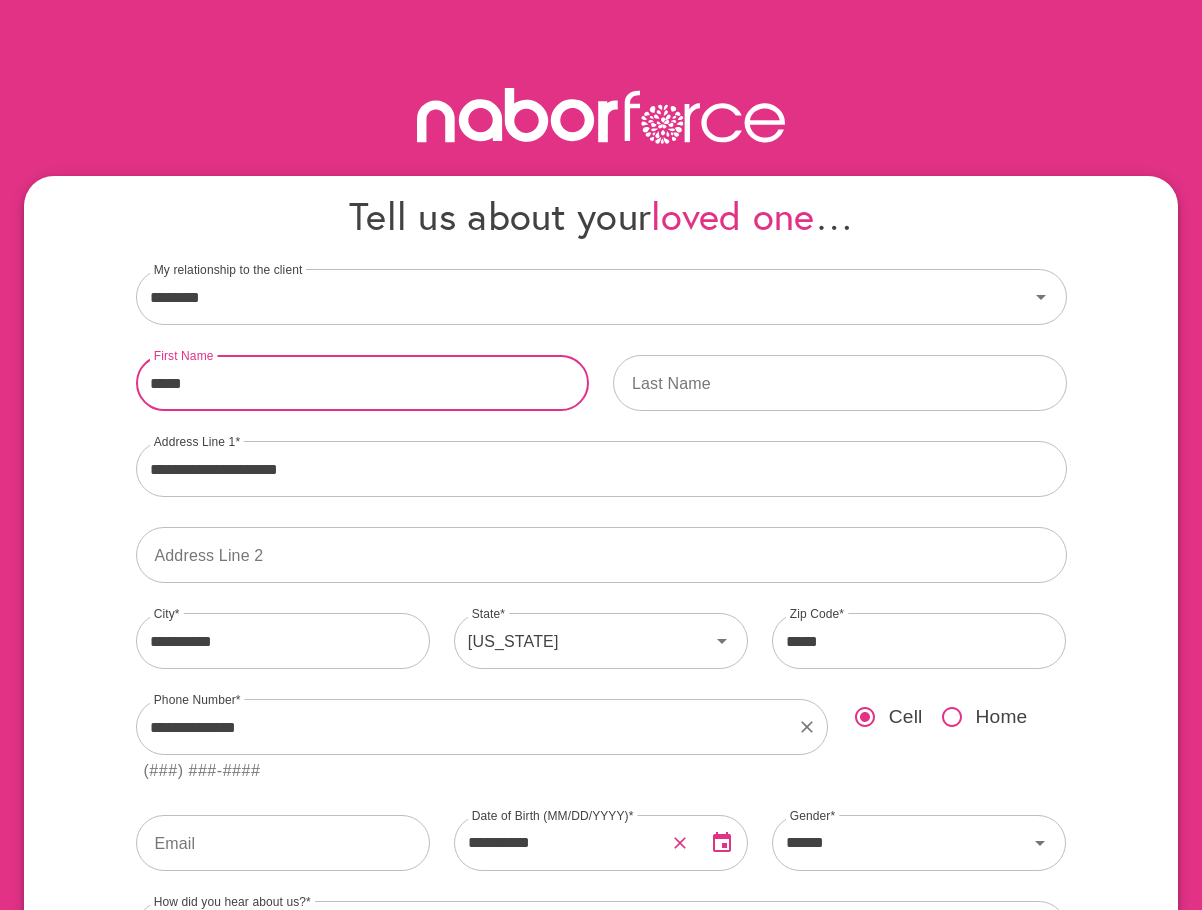 click on "**********" at bounding box center [601, 654] 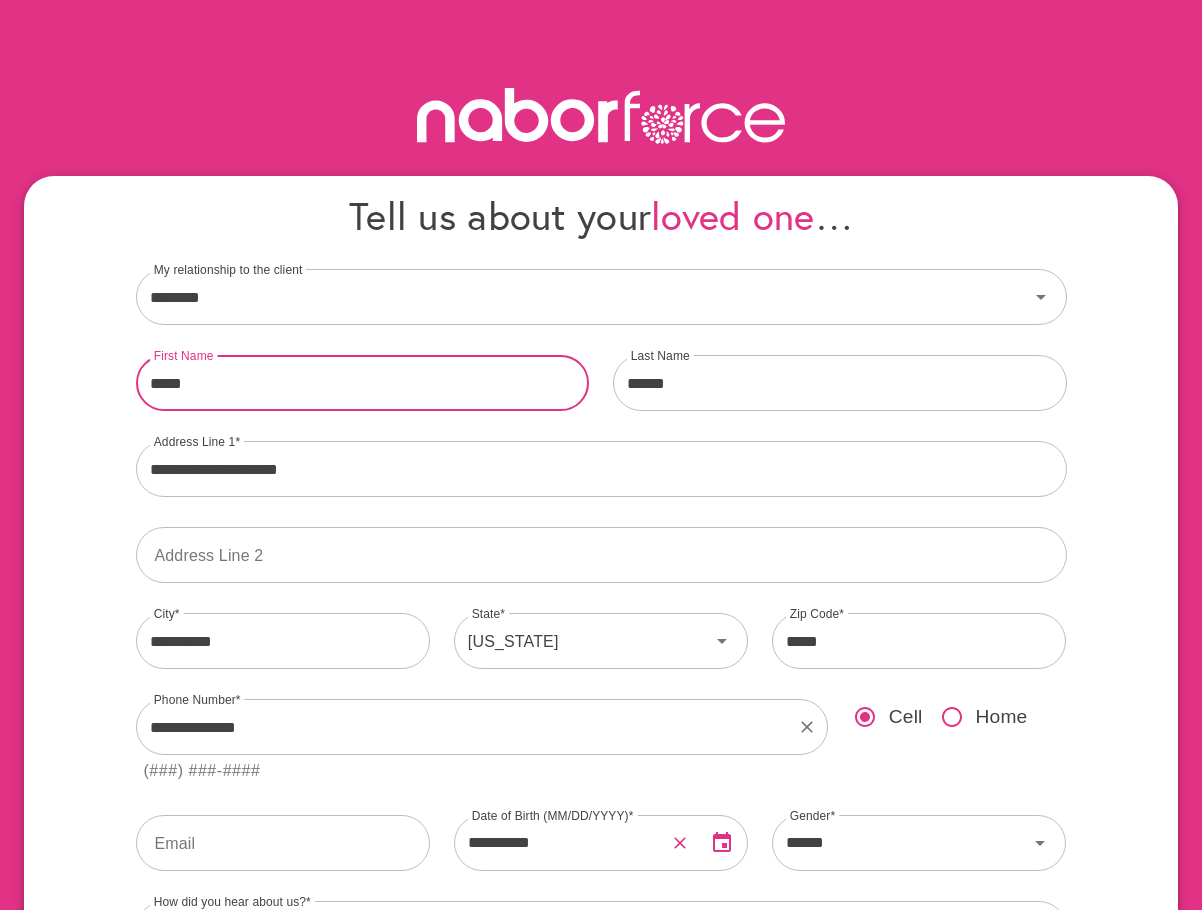 type on "*****" 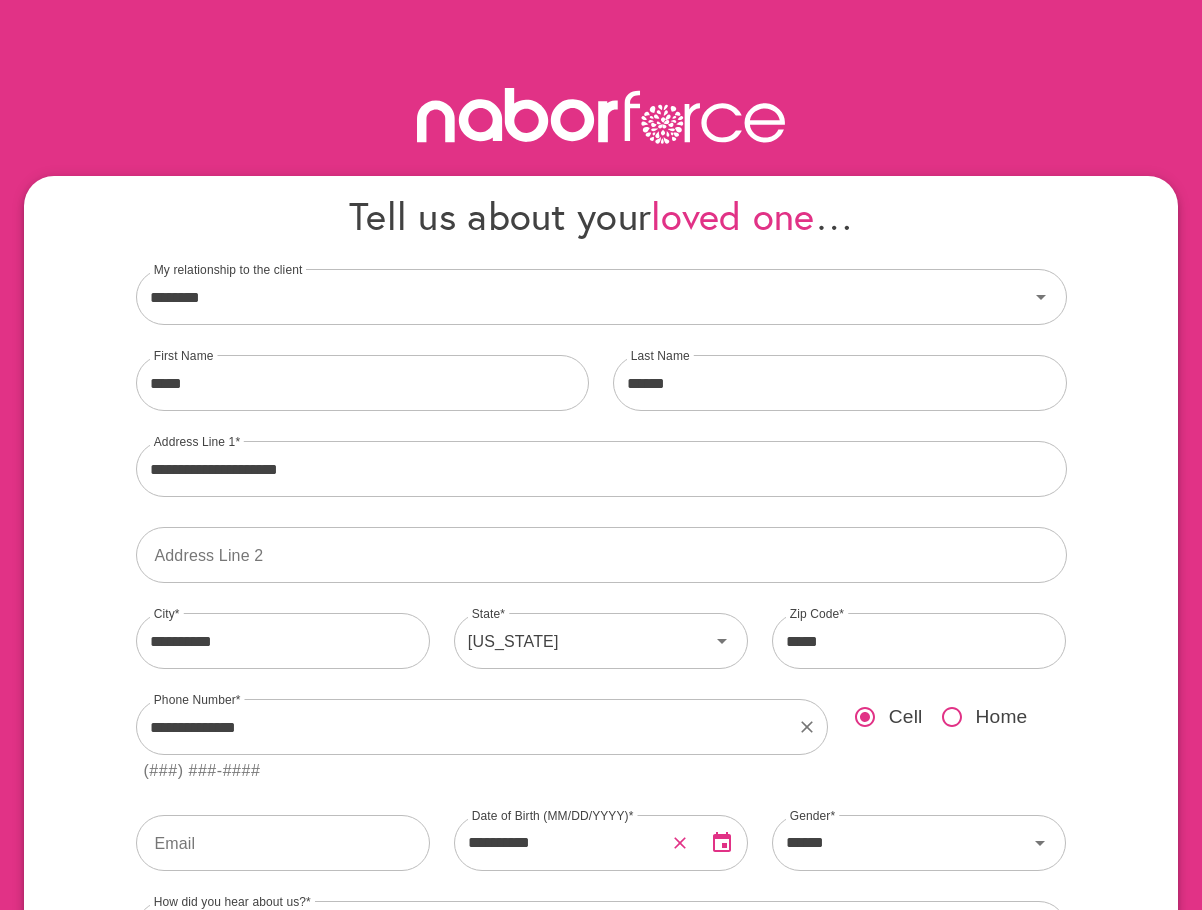 click on "**********" at bounding box center [601, 654] 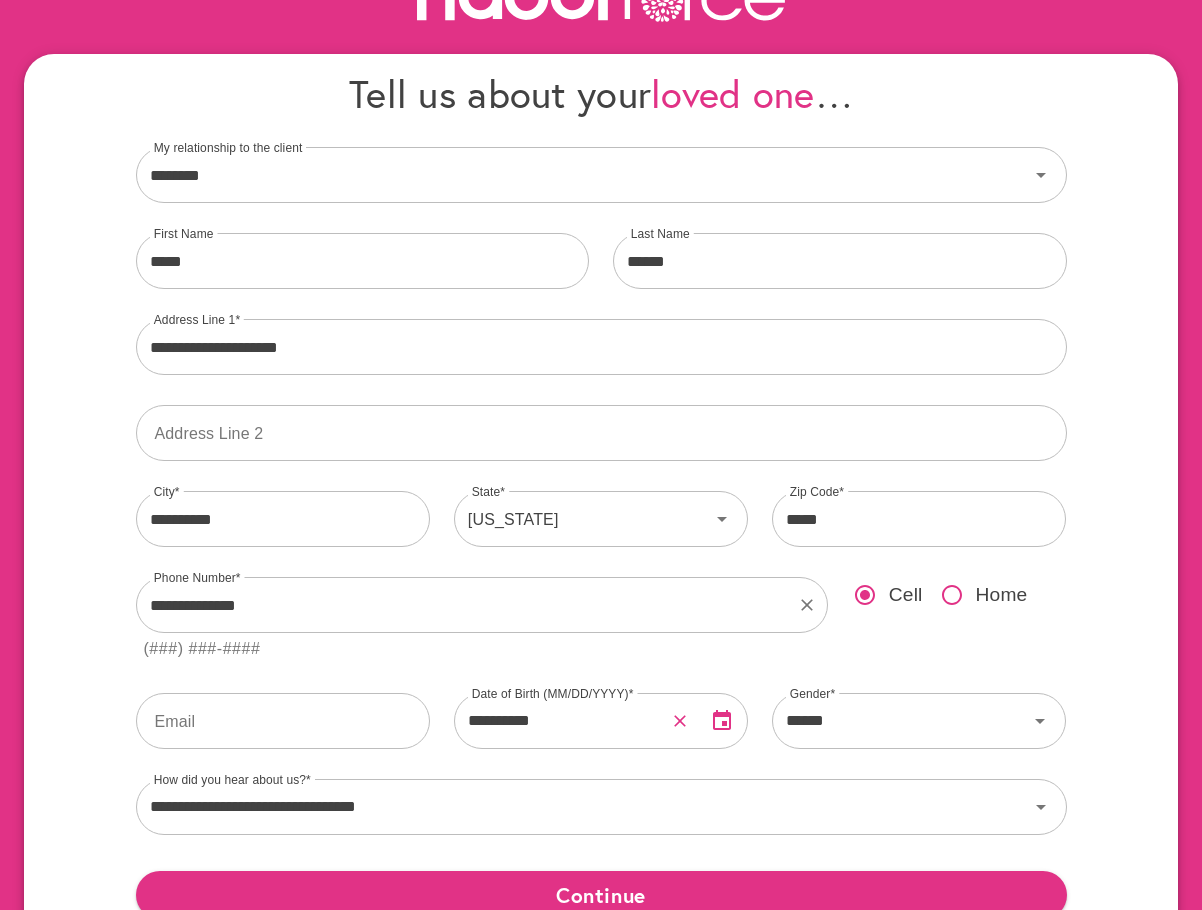 scroll, scrollTop: 263, scrollLeft: 0, axis: vertical 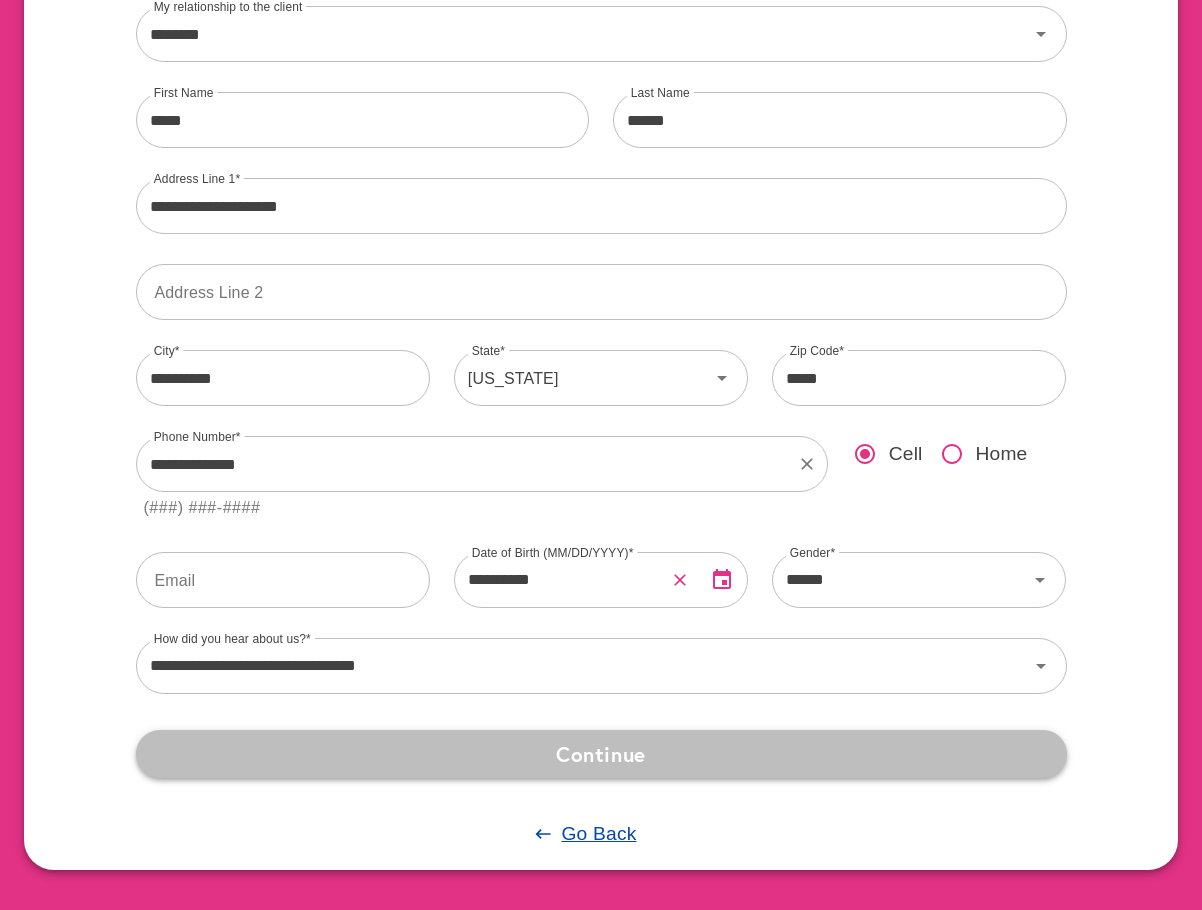 click on "Continue" at bounding box center (601, 754) 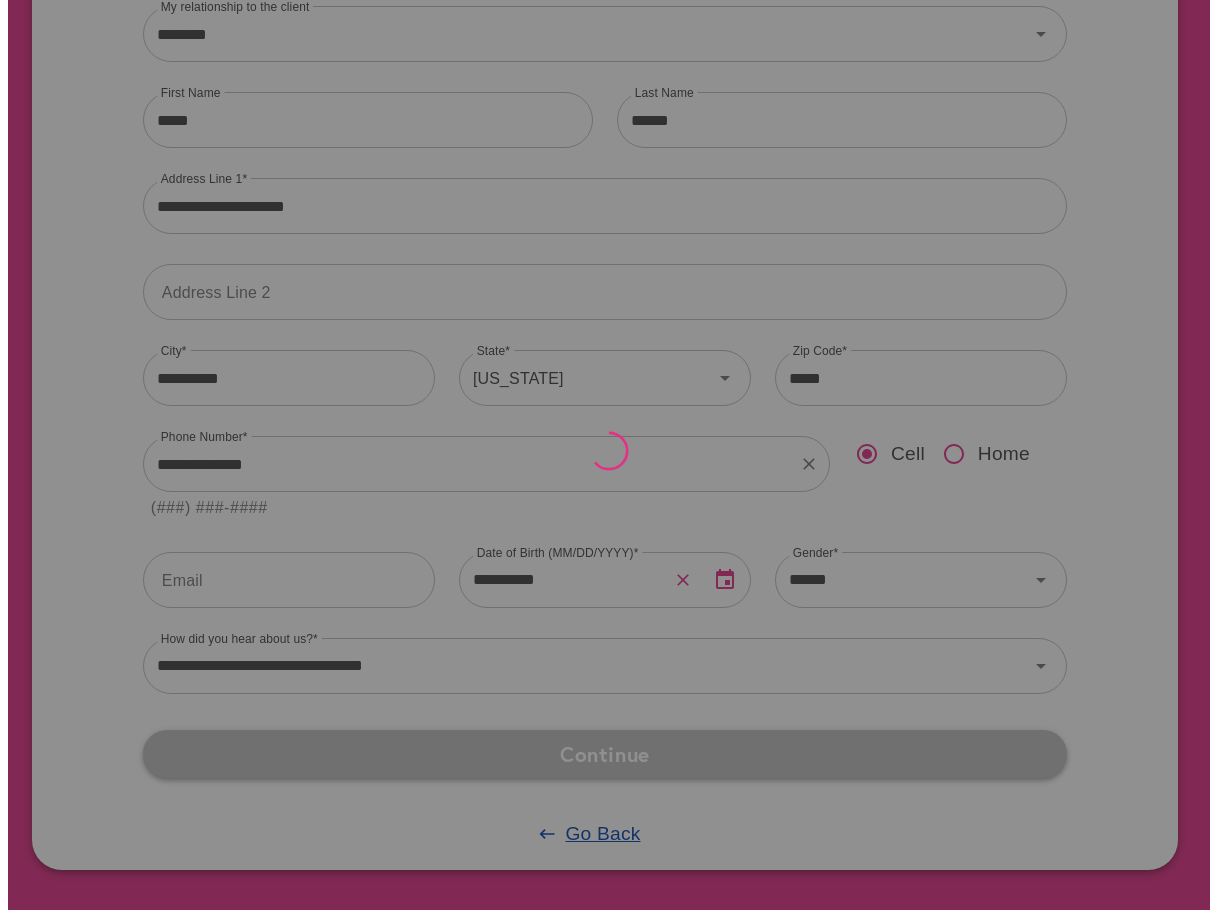 scroll, scrollTop: 0, scrollLeft: 0, axis: both 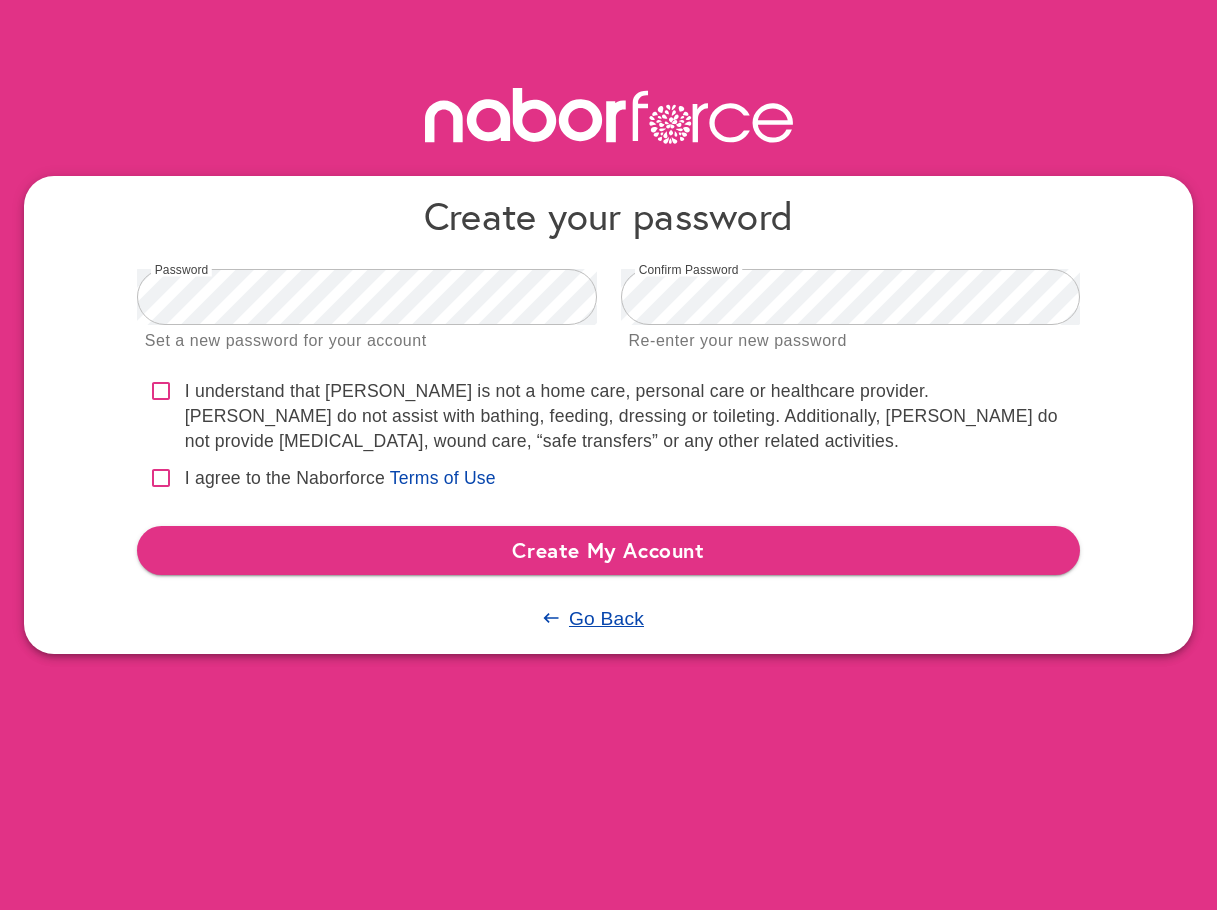 click on "I understand that Naborforce is not a home care, personal care or healthcare provider. Nabors do not assist with bathing, feeding, dressing or toileting. Additionally, Nabors do not provide medication management, wound care, “safe transfers” or any other related activities." at bounding box center (633, 416) 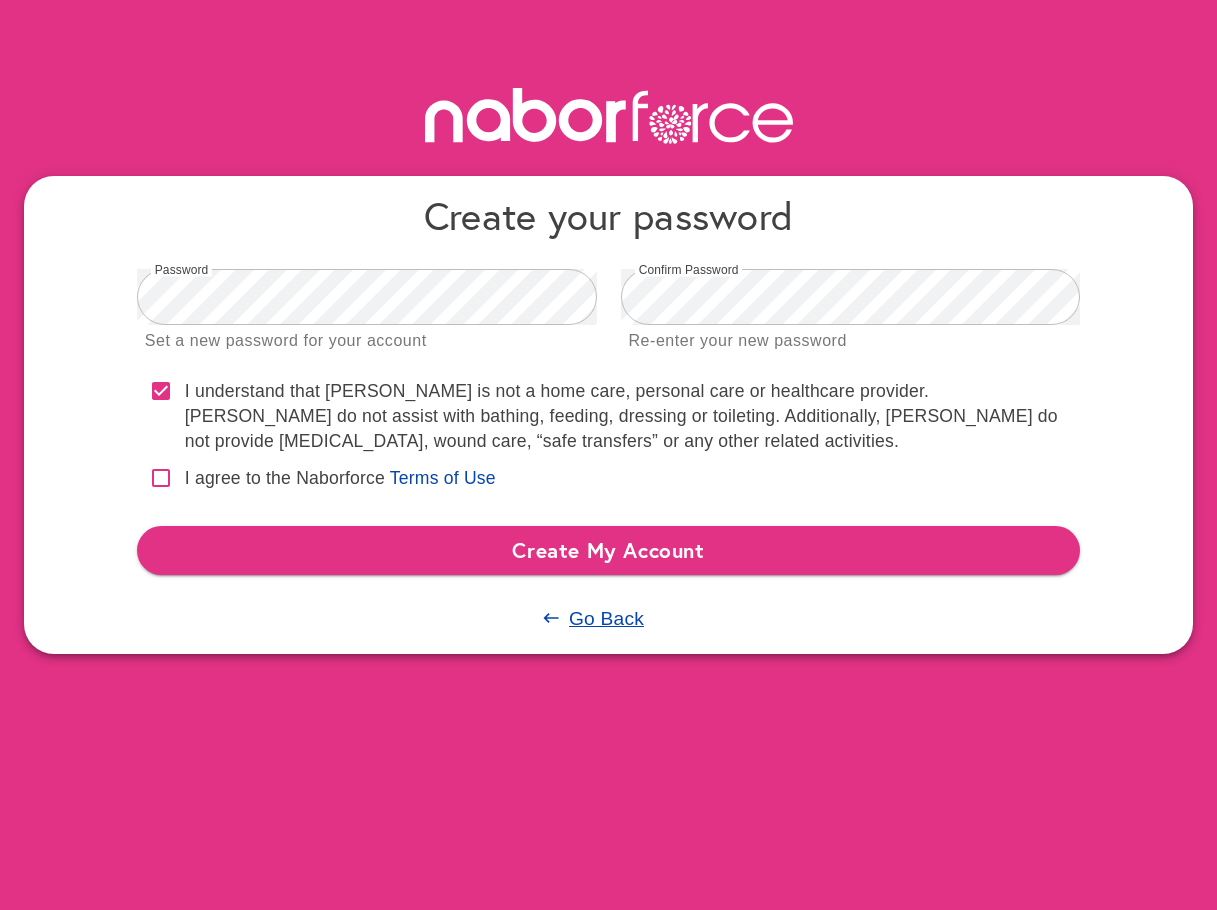 click on "I agree to the Naborforce" at bounding box center [285, 478] 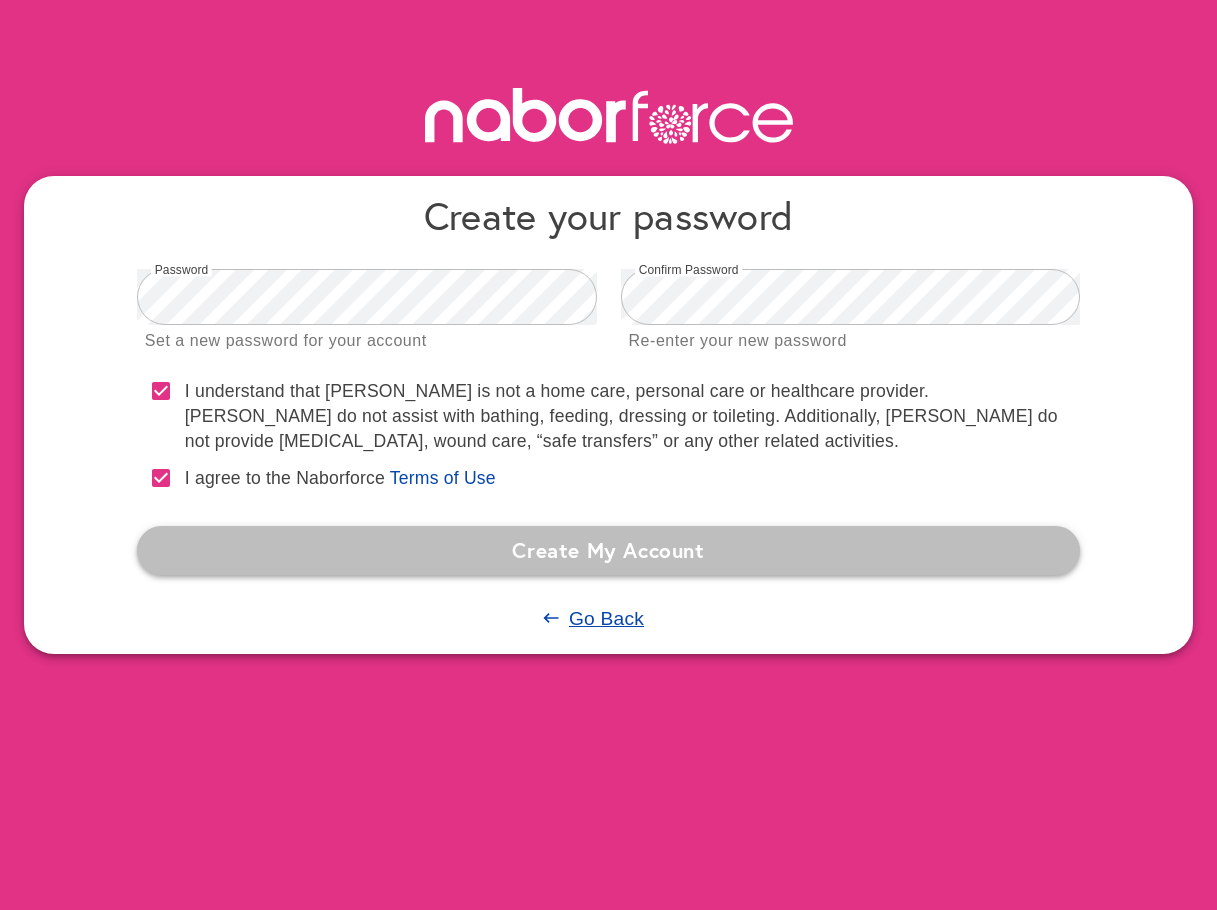 click on "Create My Account" at bounding box center [609, 550] 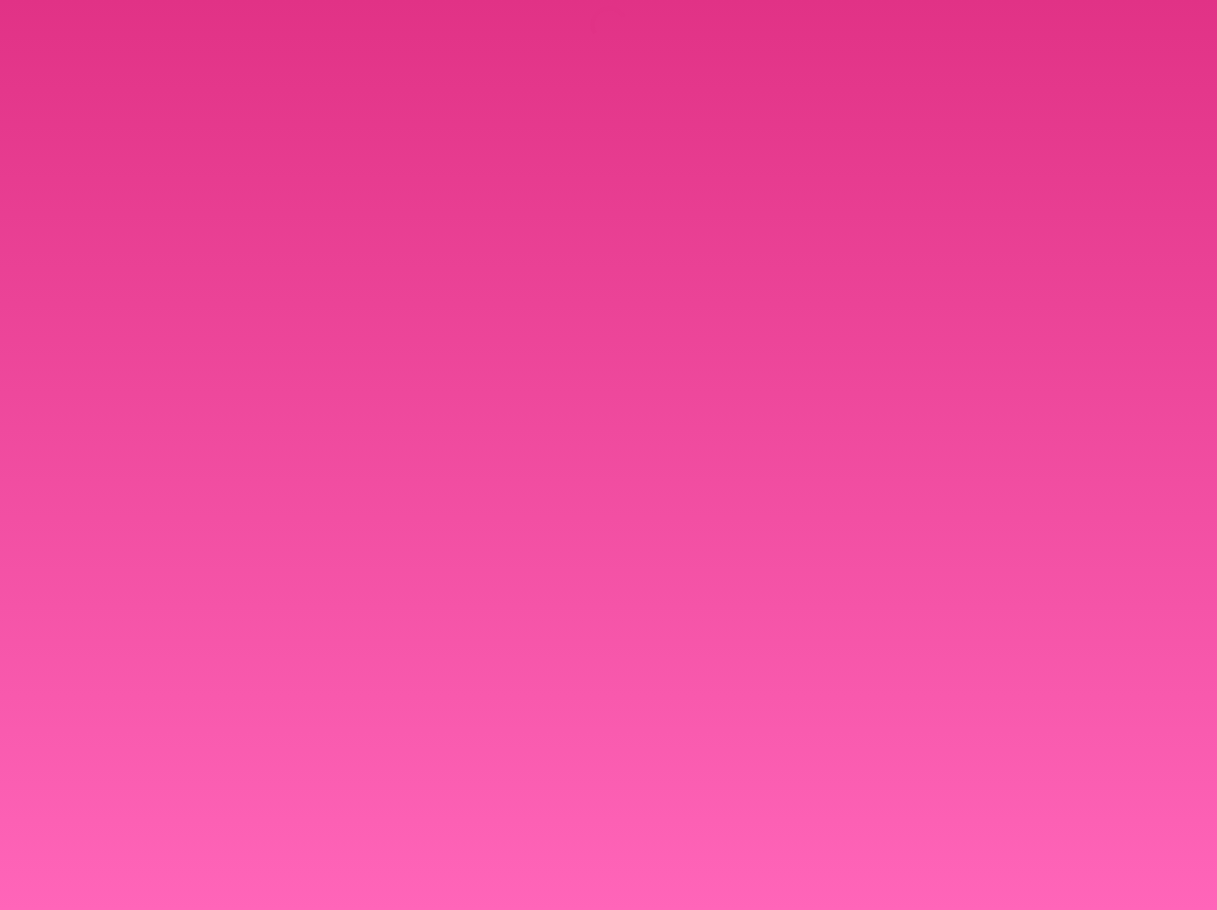 scroll, scrollTop: 0, scrollLeft: 0, axis: both 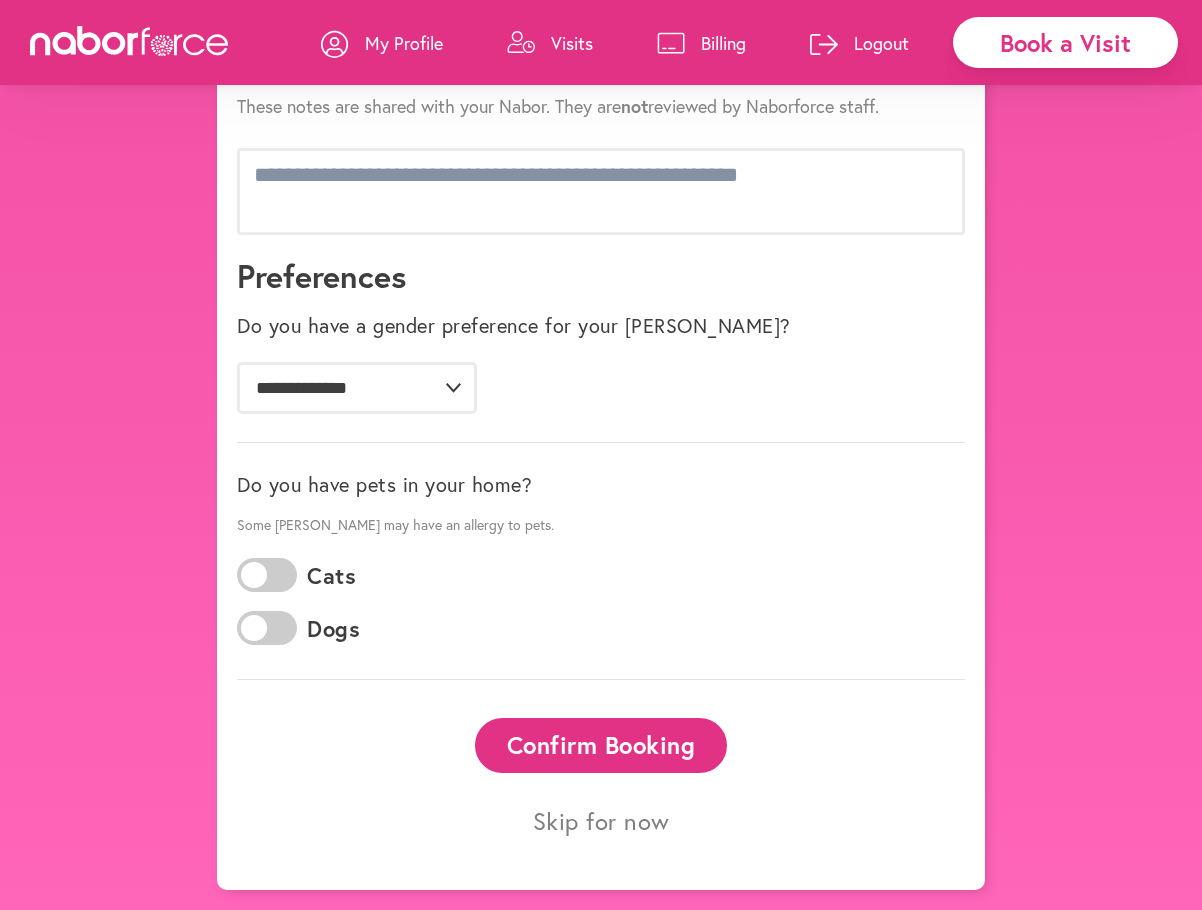 click on "Skip for now" at bounding box center [601, 820] 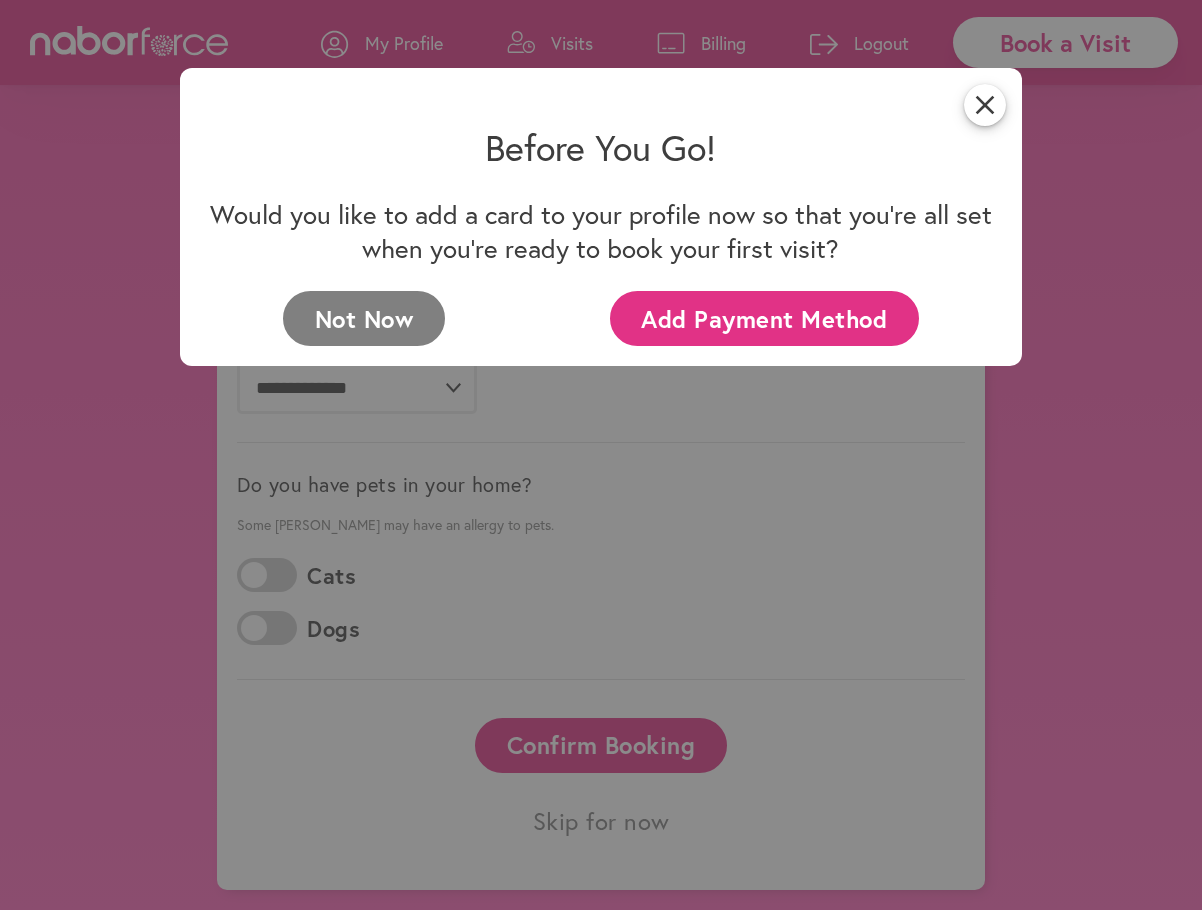click on "Not Now" at bounding box center (364, 318) 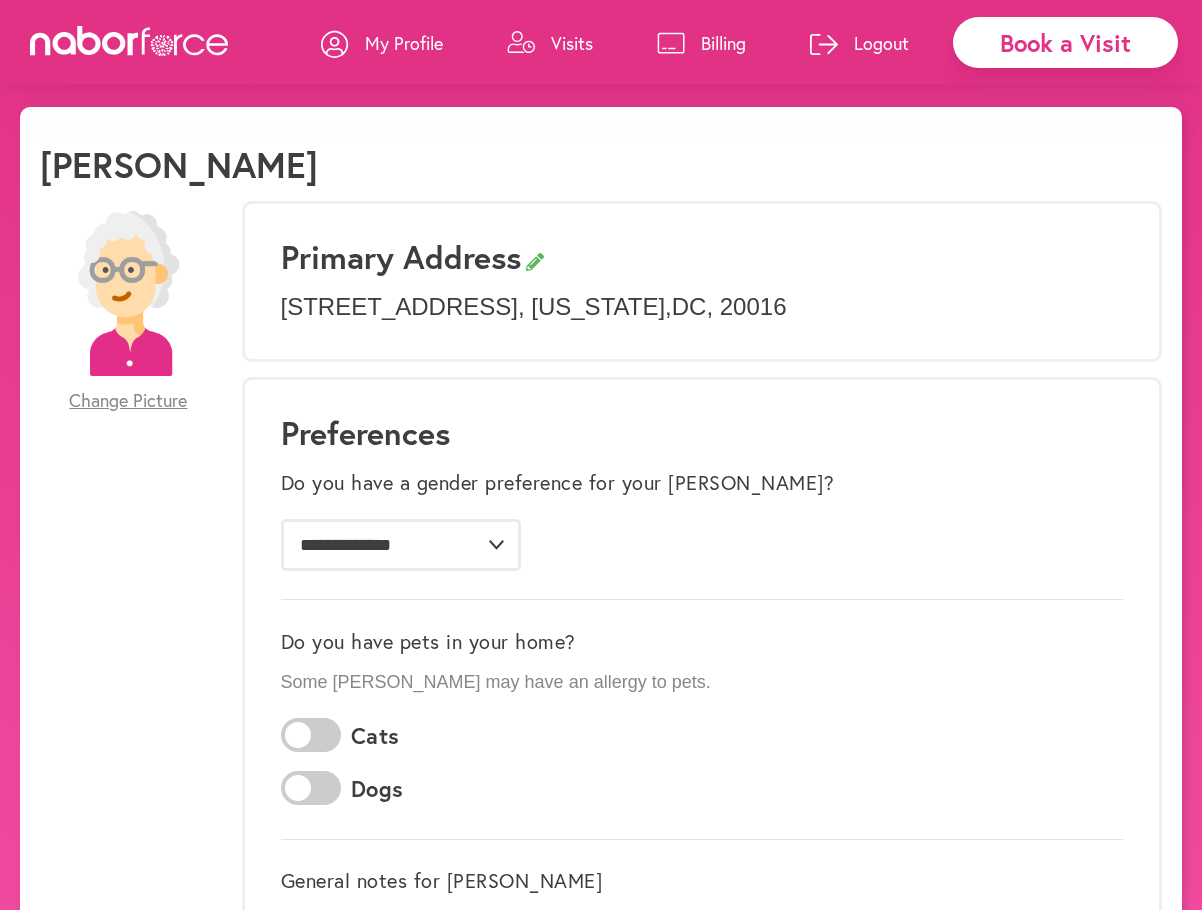 scroll, scrollTop: 0, scrollLeft: 0, axis: both 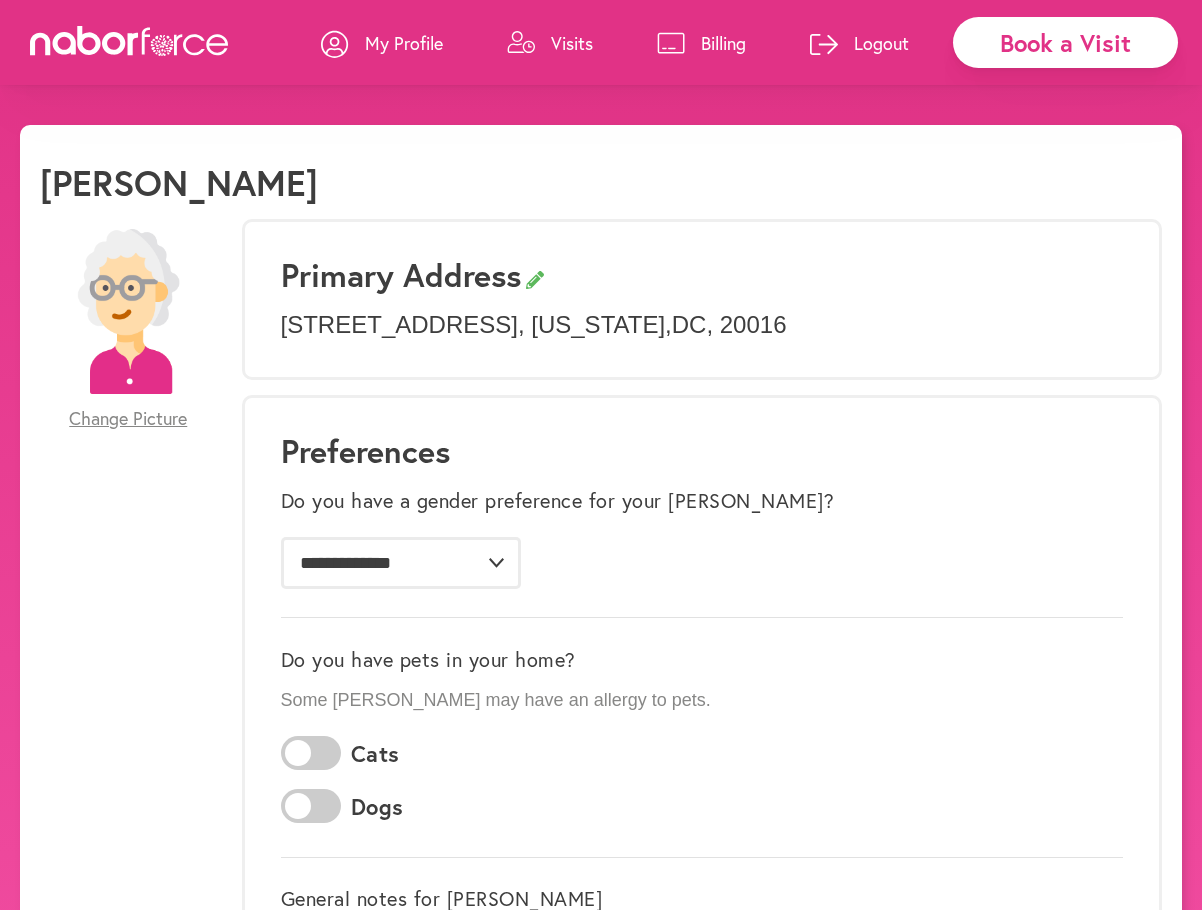 click on "Book a Visit" at bounding box center [1065, 42] 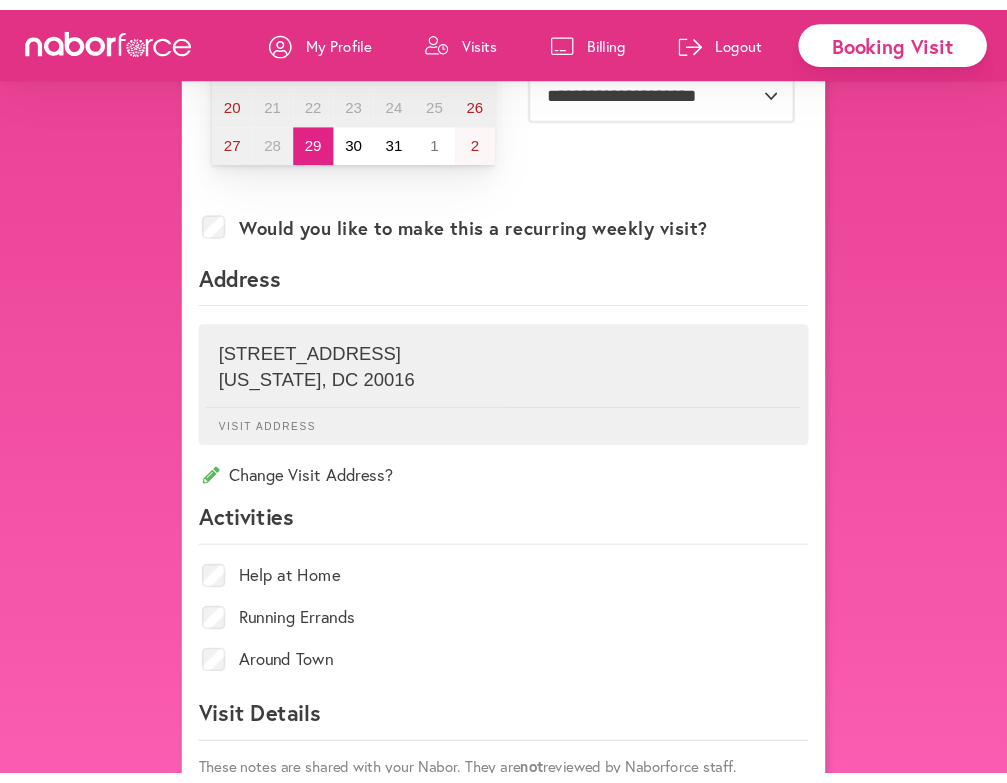 scroll, scrollTop: 652, scrollLeft: 0, axis: vertical 